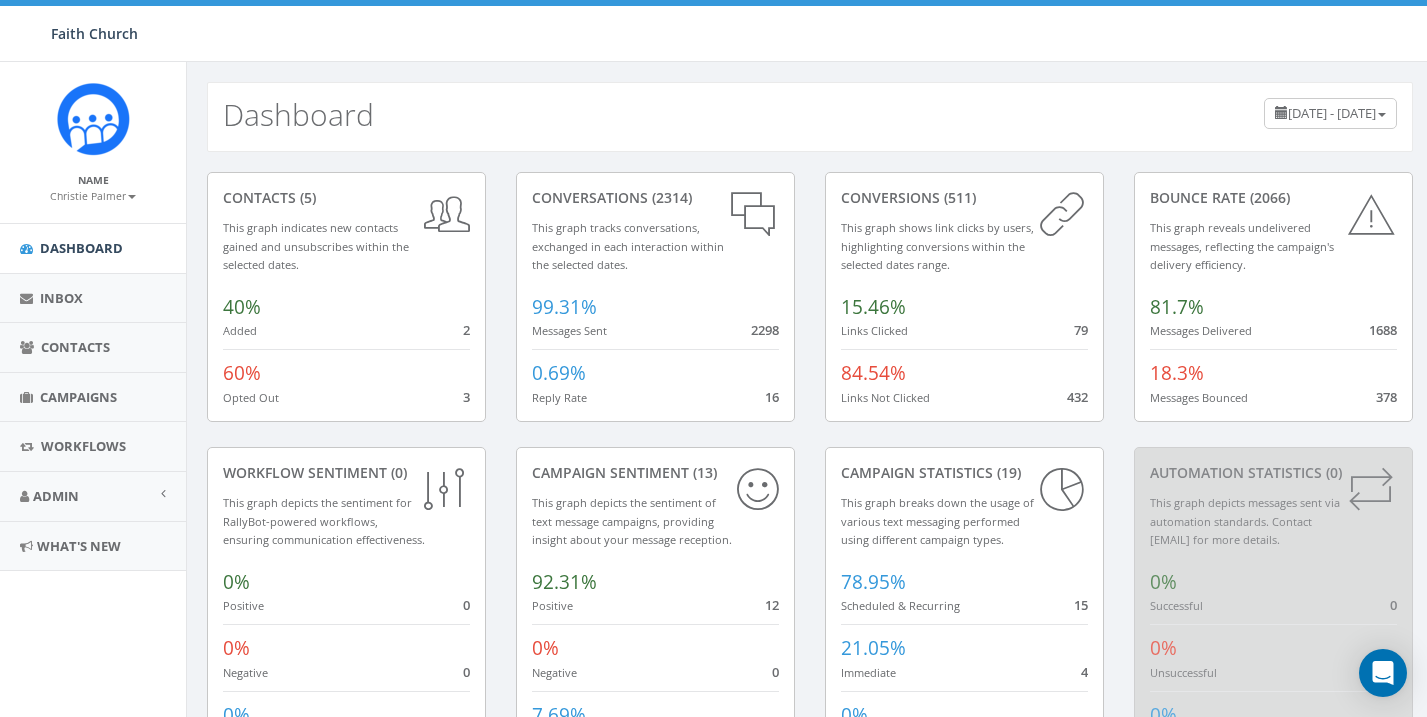scroll, scrollTop: 0, scrollLeft: 0, axis: both 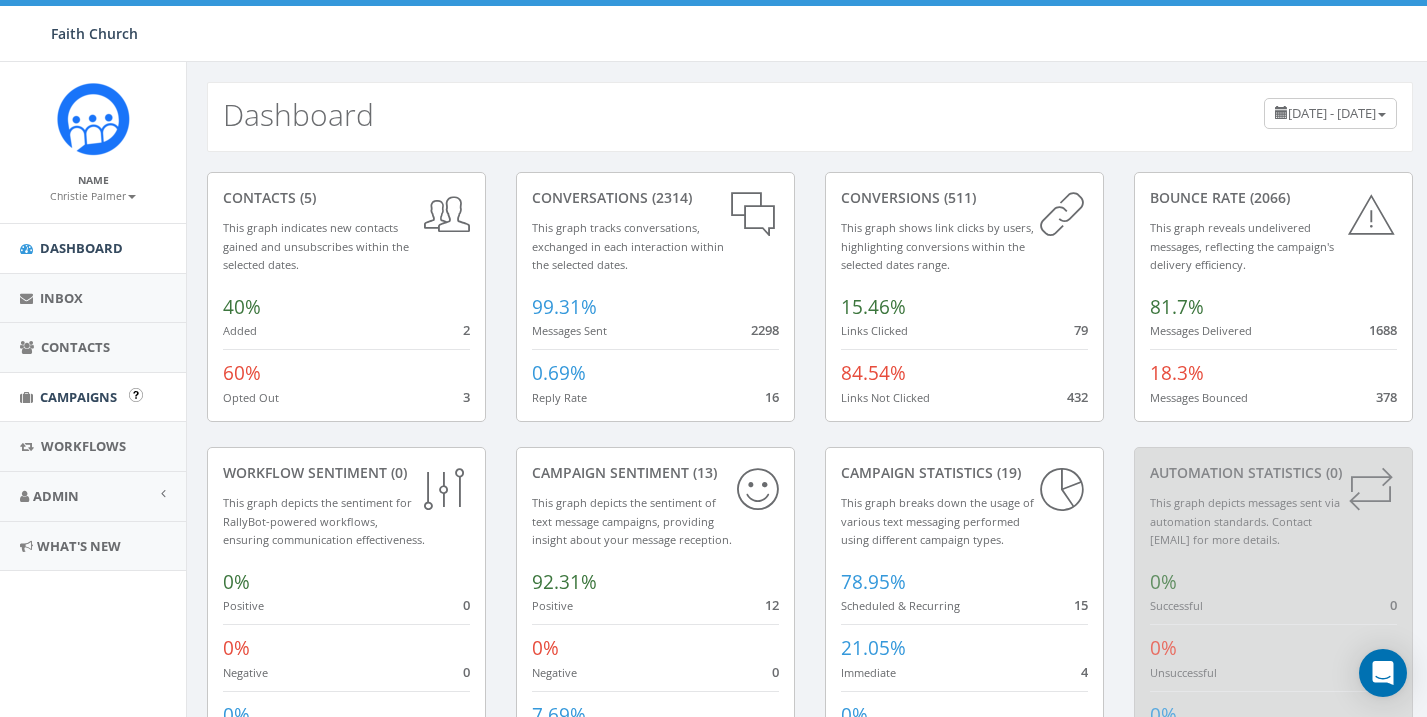 click on "Campaigns" at bounding box center [78, 397] 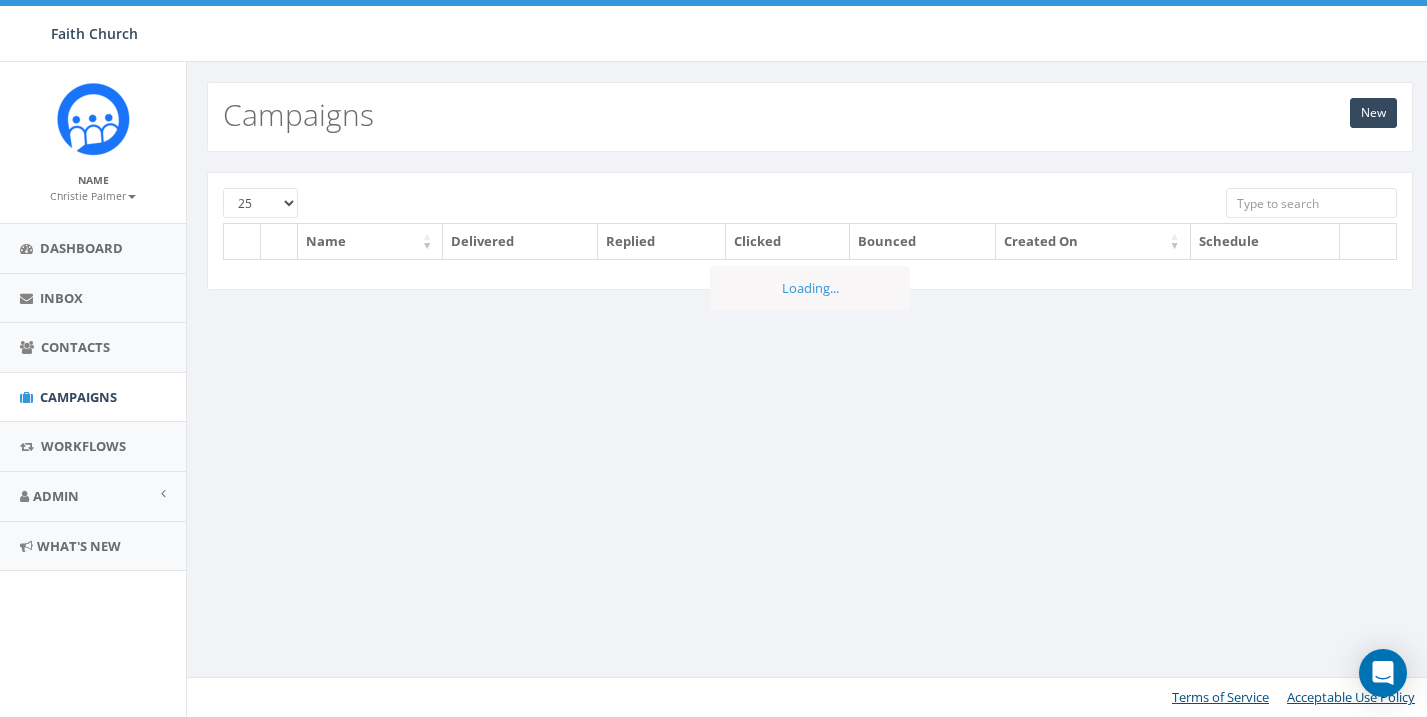 scroll, scrollTop: 0, scrollLeft: 0, axis: both 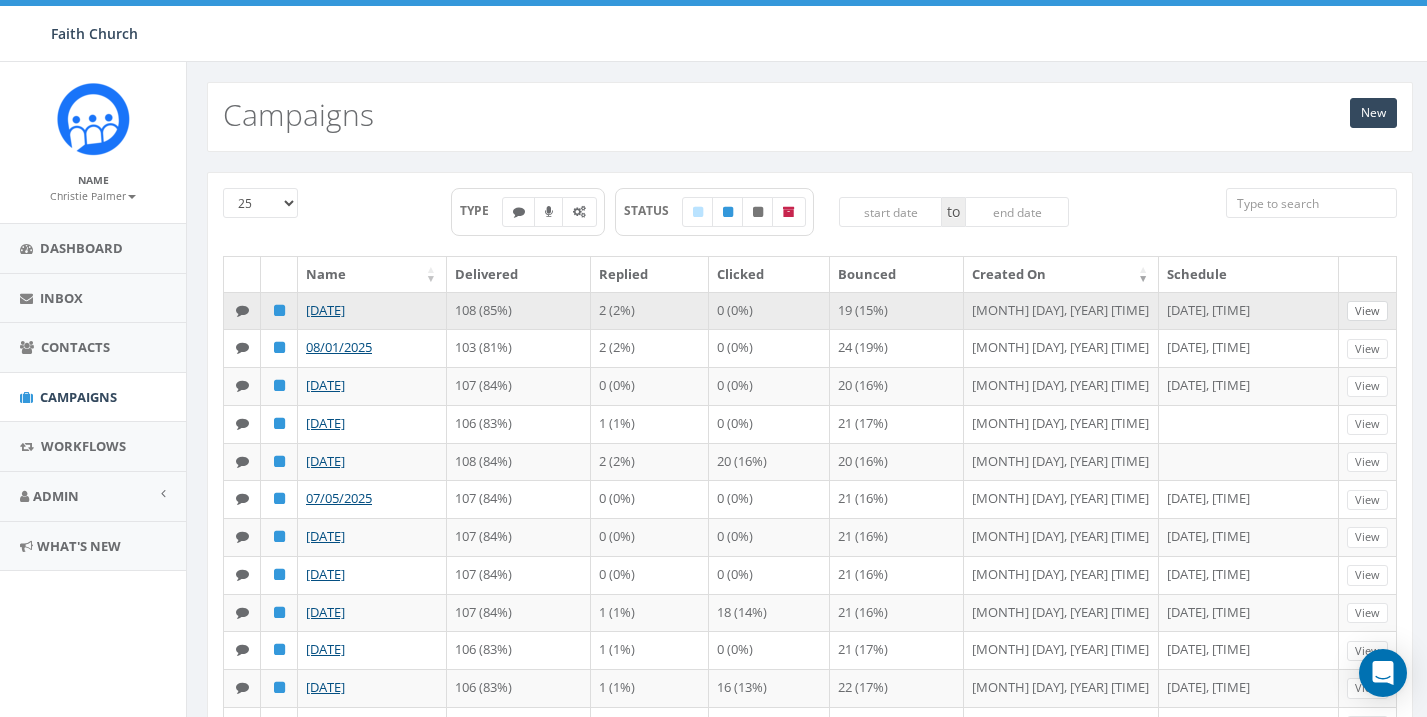click on "View" at bounding box center [1367, 311] 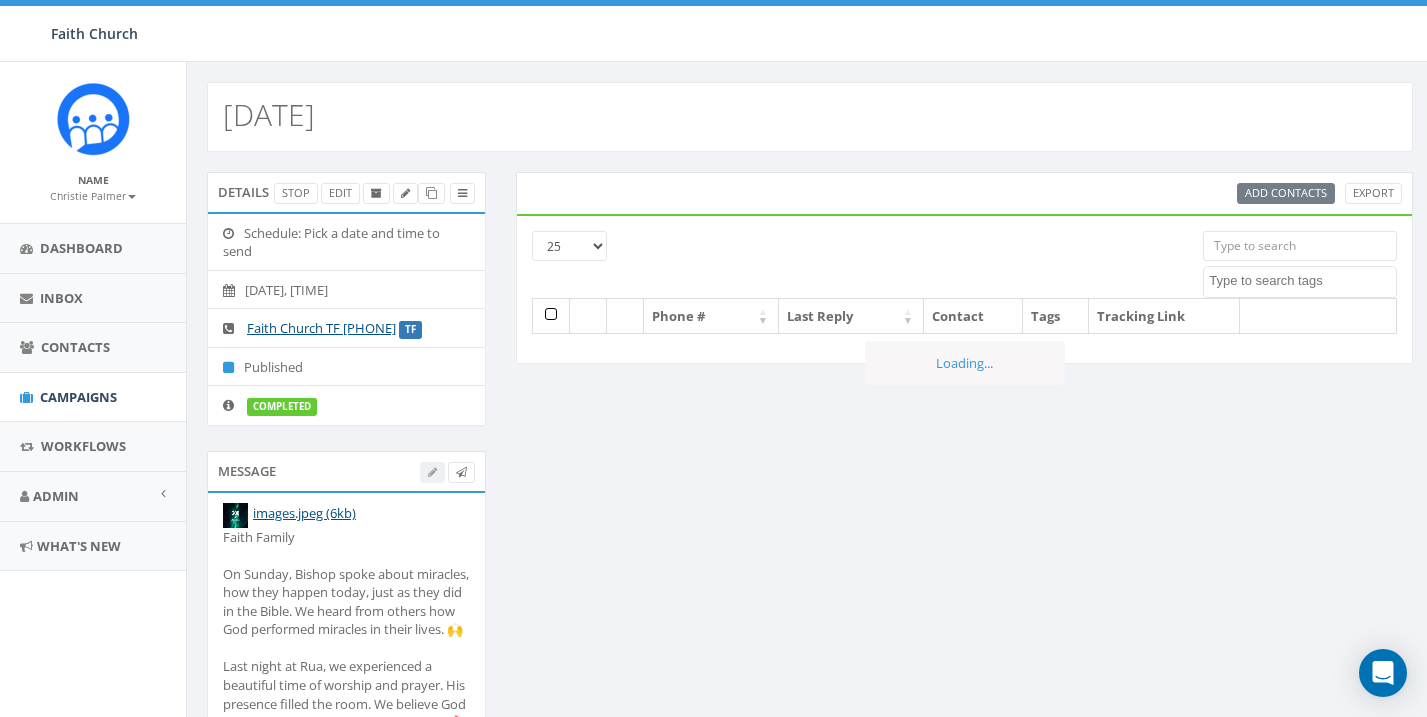 select 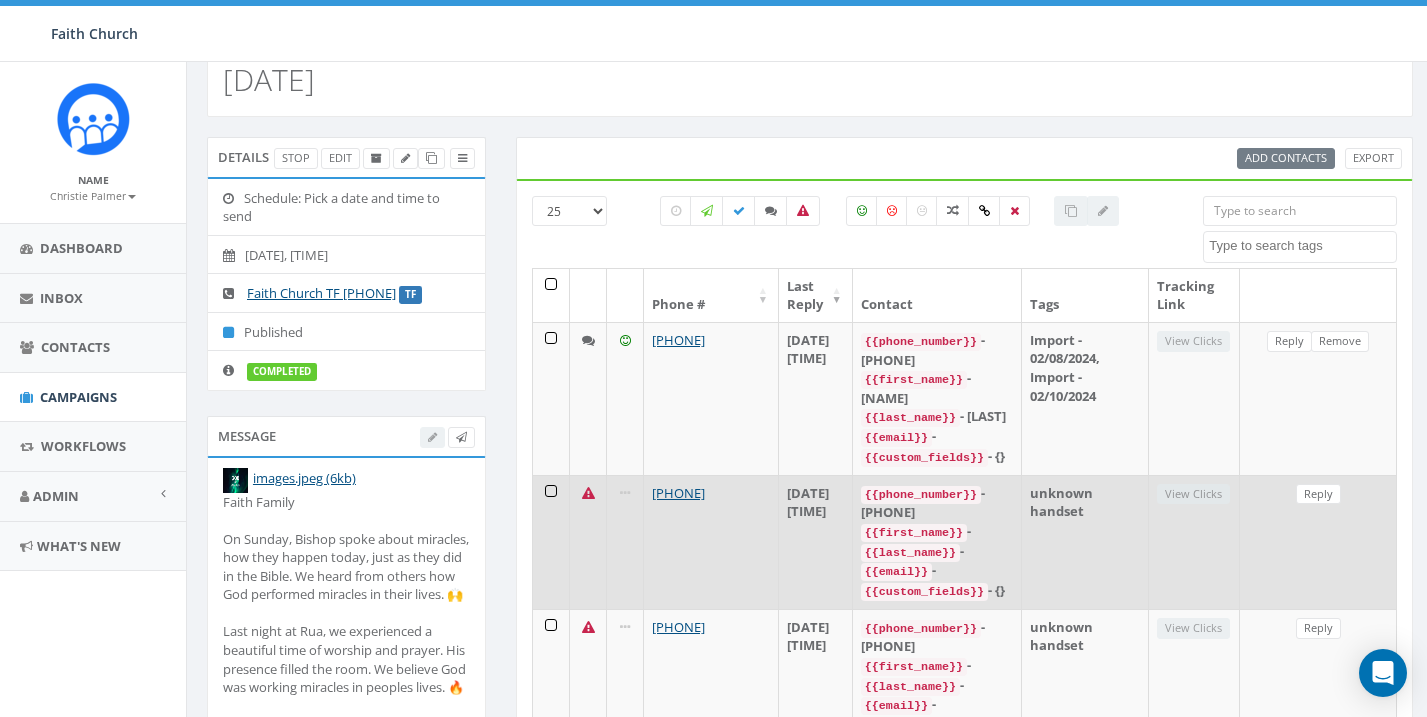 scroll, scrollTop: 37, scrollLeft: 0, axis: vertical 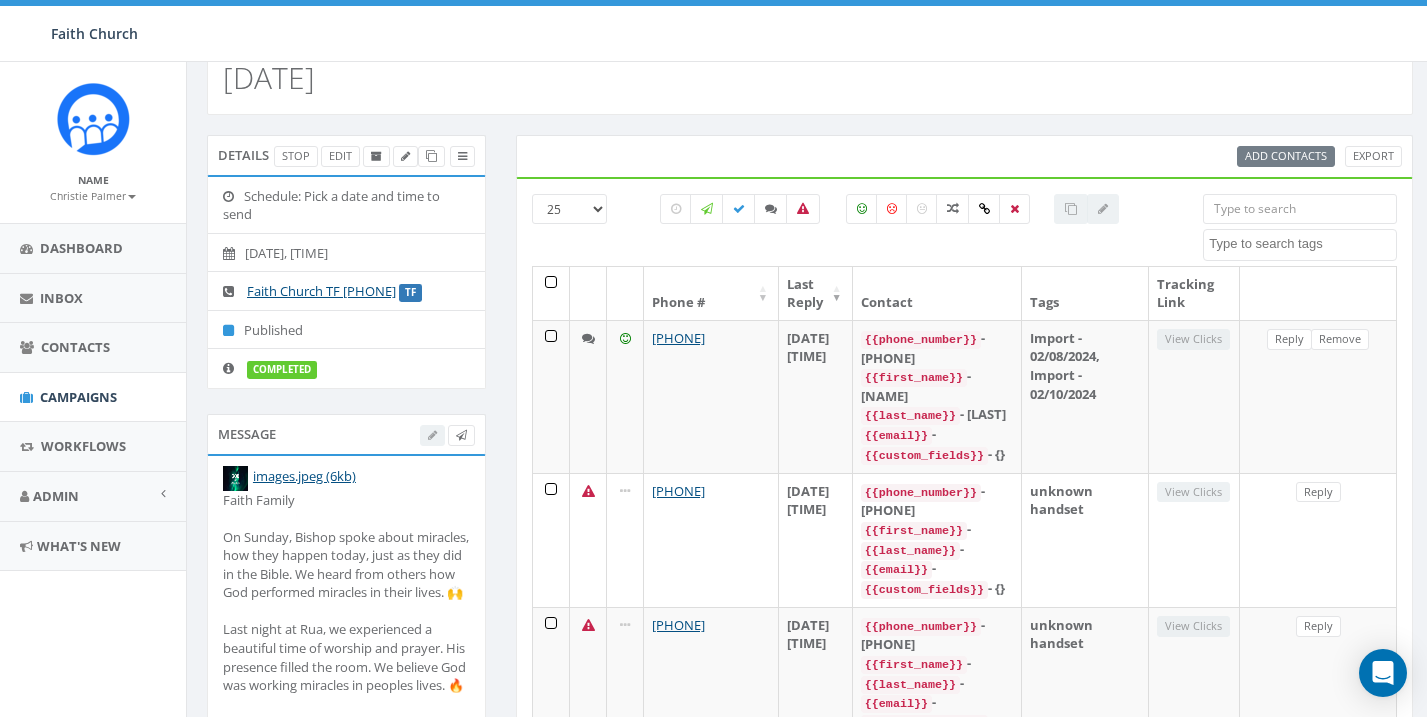click at bounding box center (890, 230) 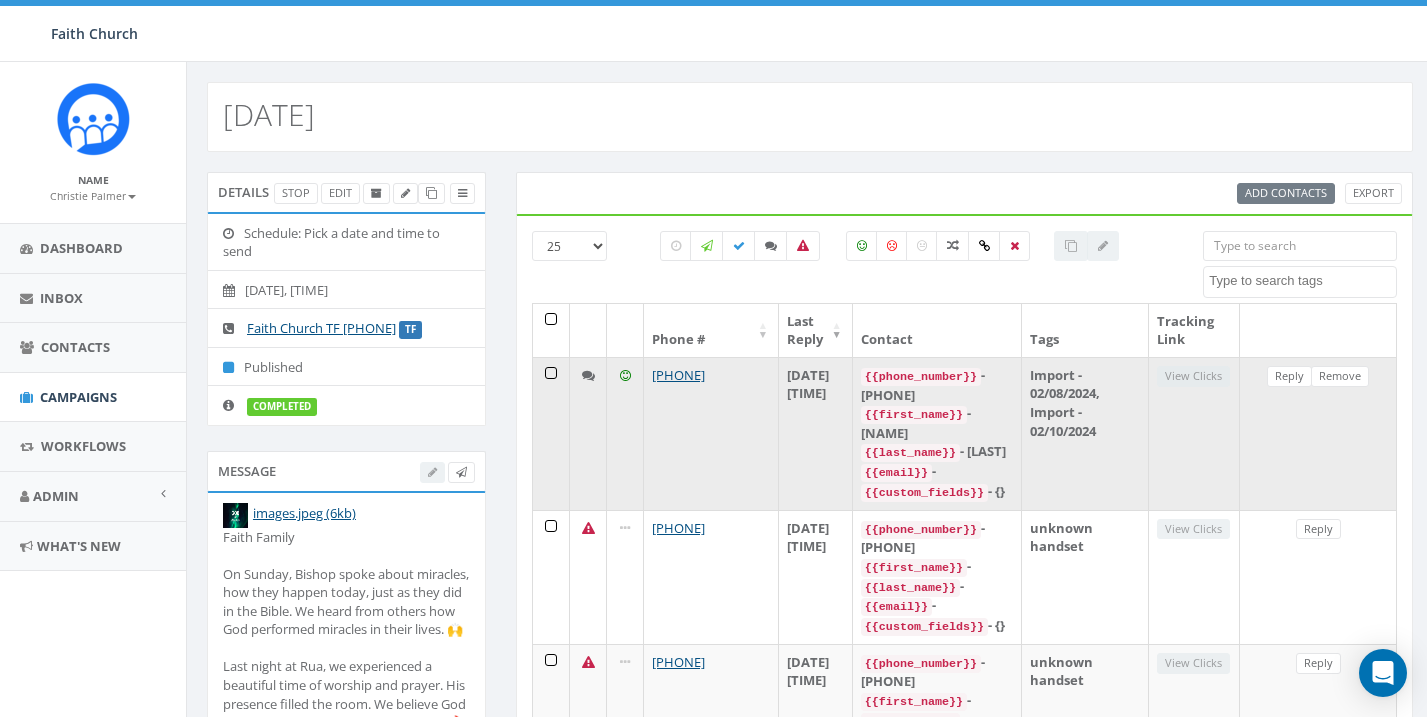 scroll, scrollTop: 0, scrollLeft: 0, axis: both 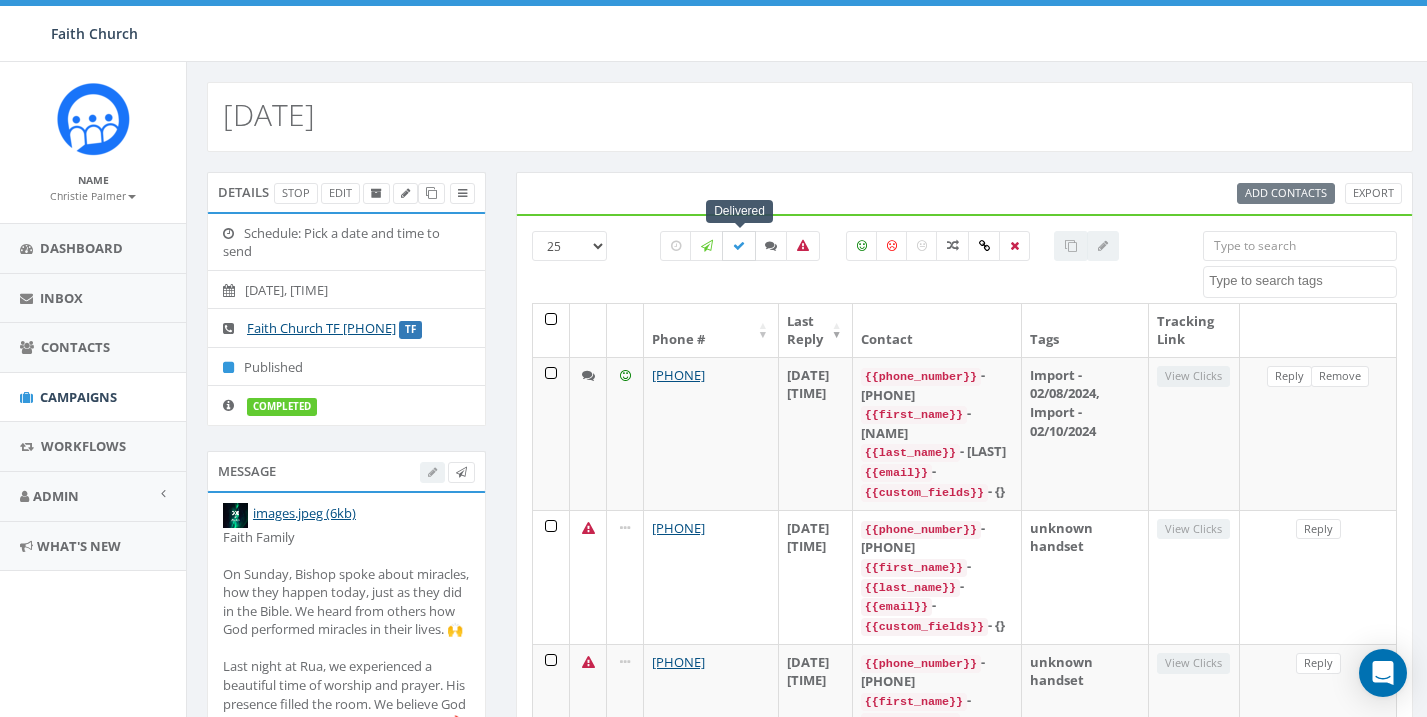 click at bounding box center (739, 246) 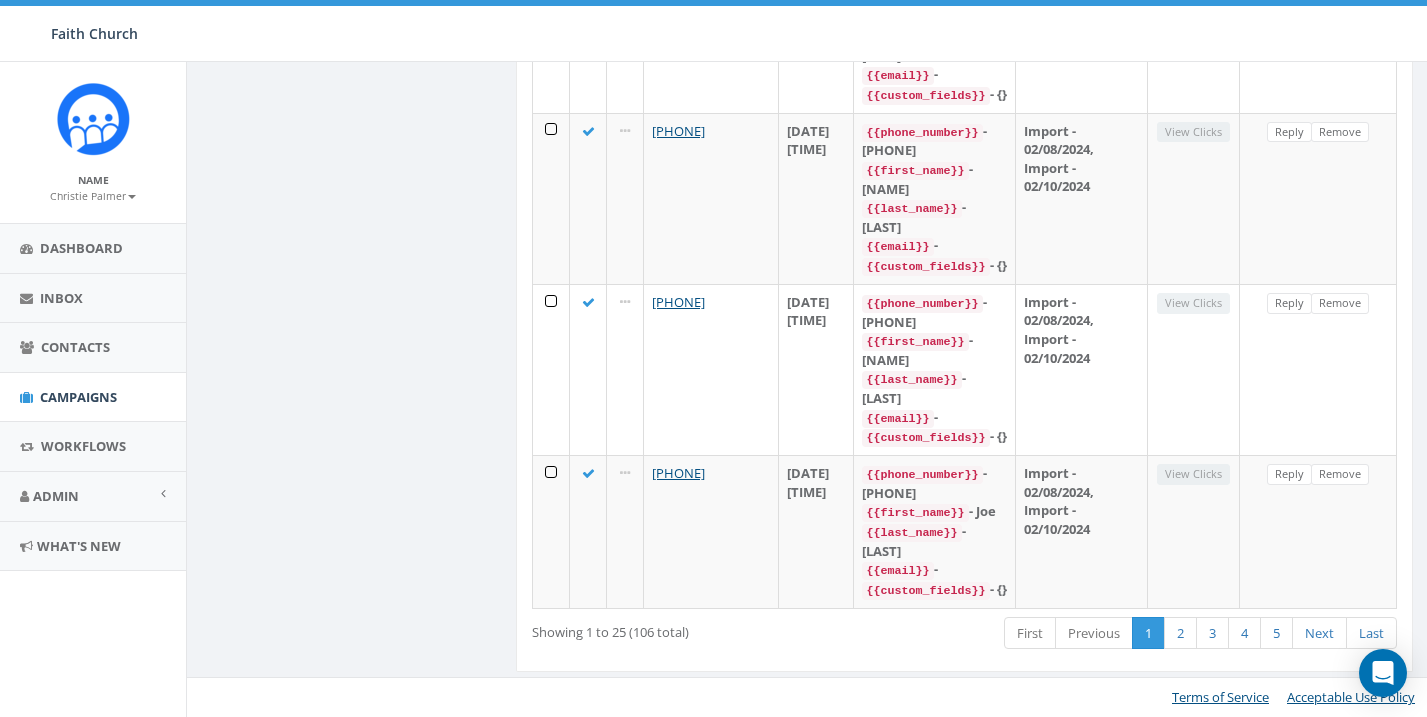 scroll, scrollTop: 3681, scrollLeft: 0, axis: vertical 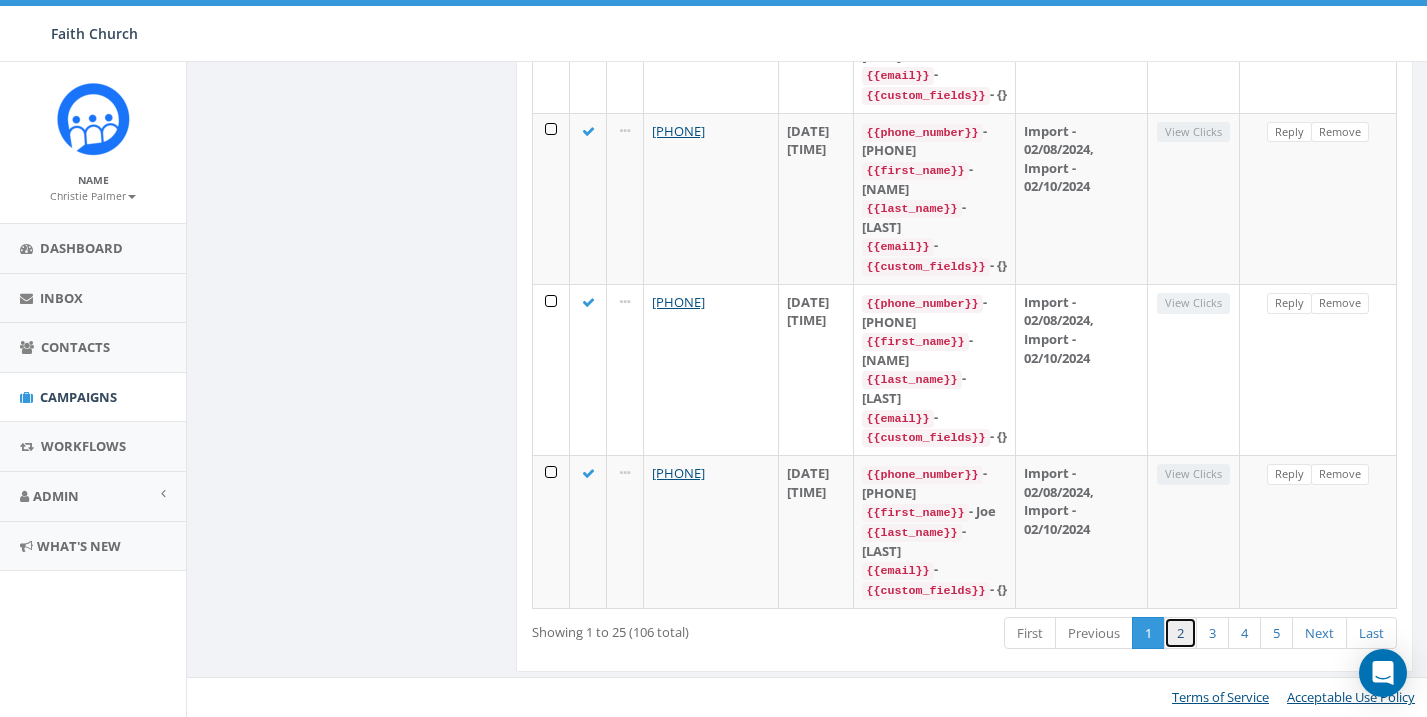 click on "2" at bounding box center [1180, 633] 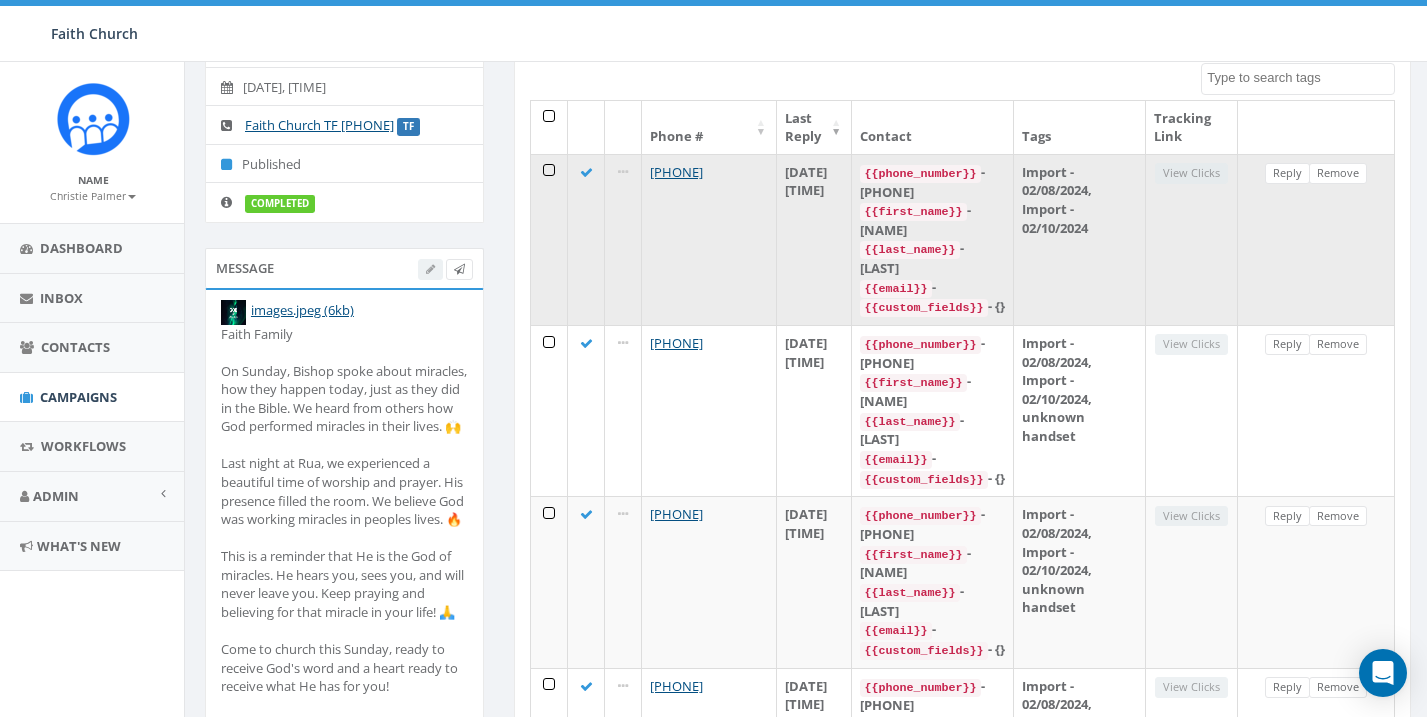 scroll, scrollTop: 206, scrollLeft: 4, axis: both 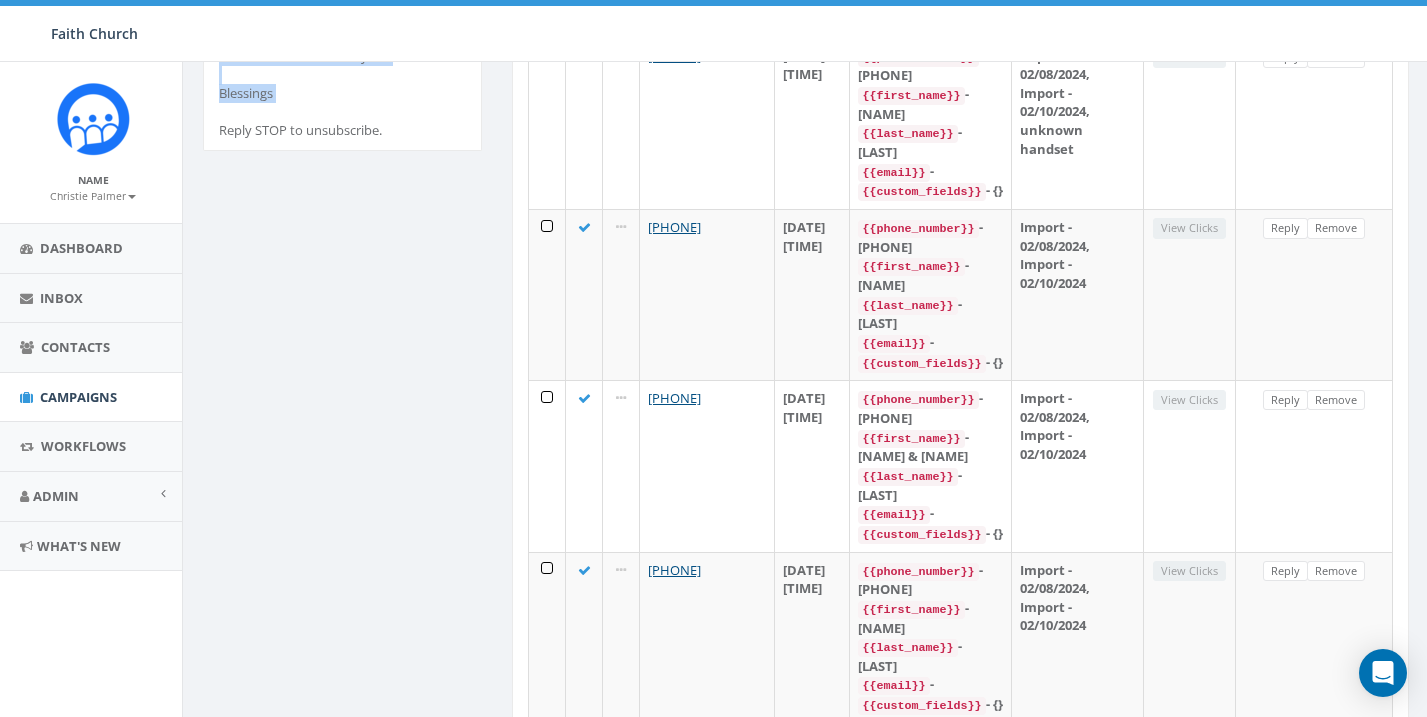drag, startPoint x: 219, startPoint y: 345, endPoint x: 397, endPoint y: 128, distance: 280.66528 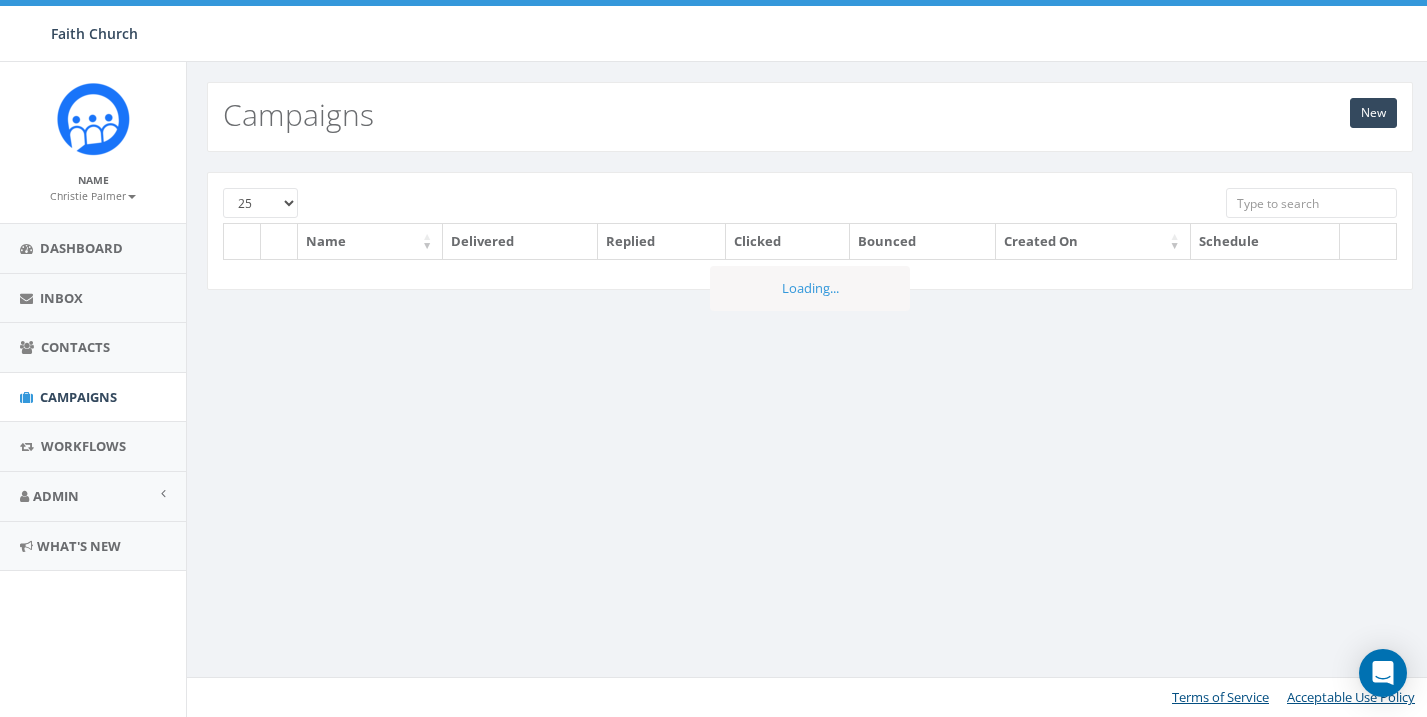scroll, scrollTop: 0, scrollLeft: 0, axis: both 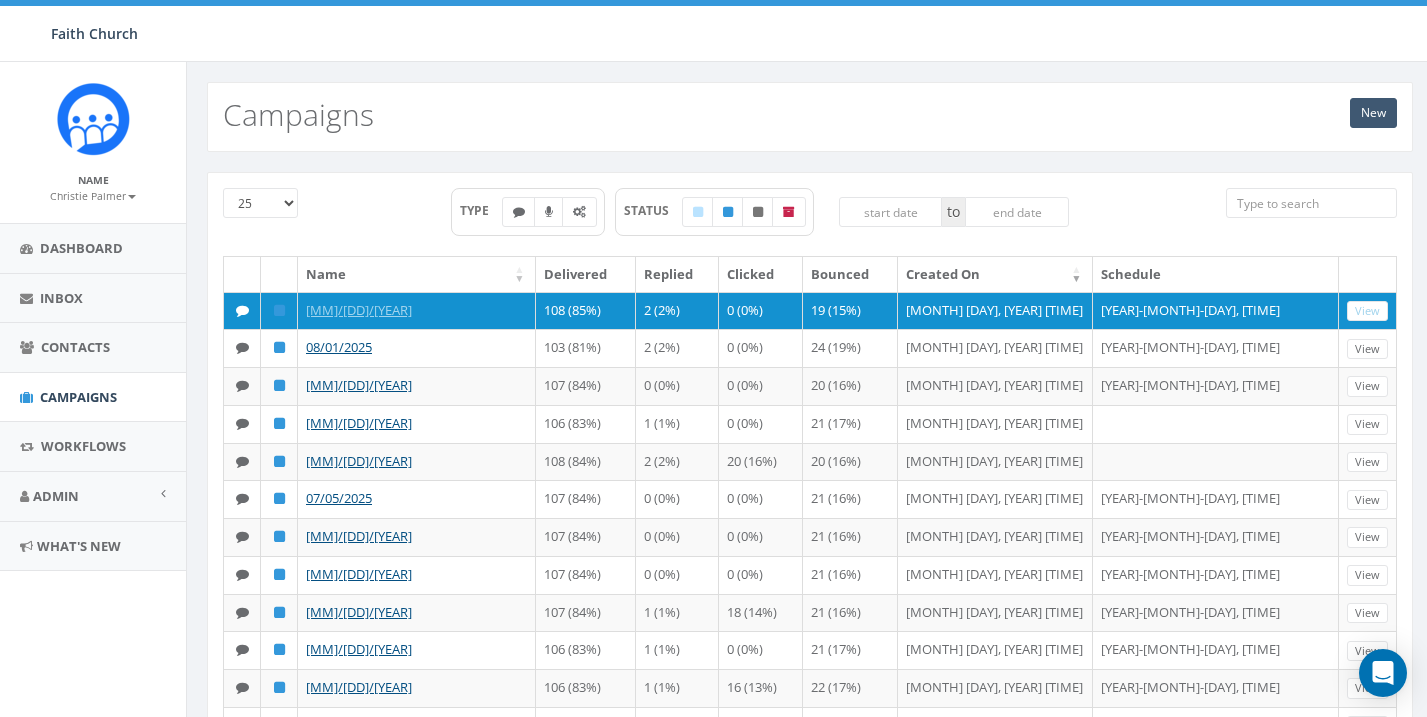 click on "New" at bounding box center (1373, 113) 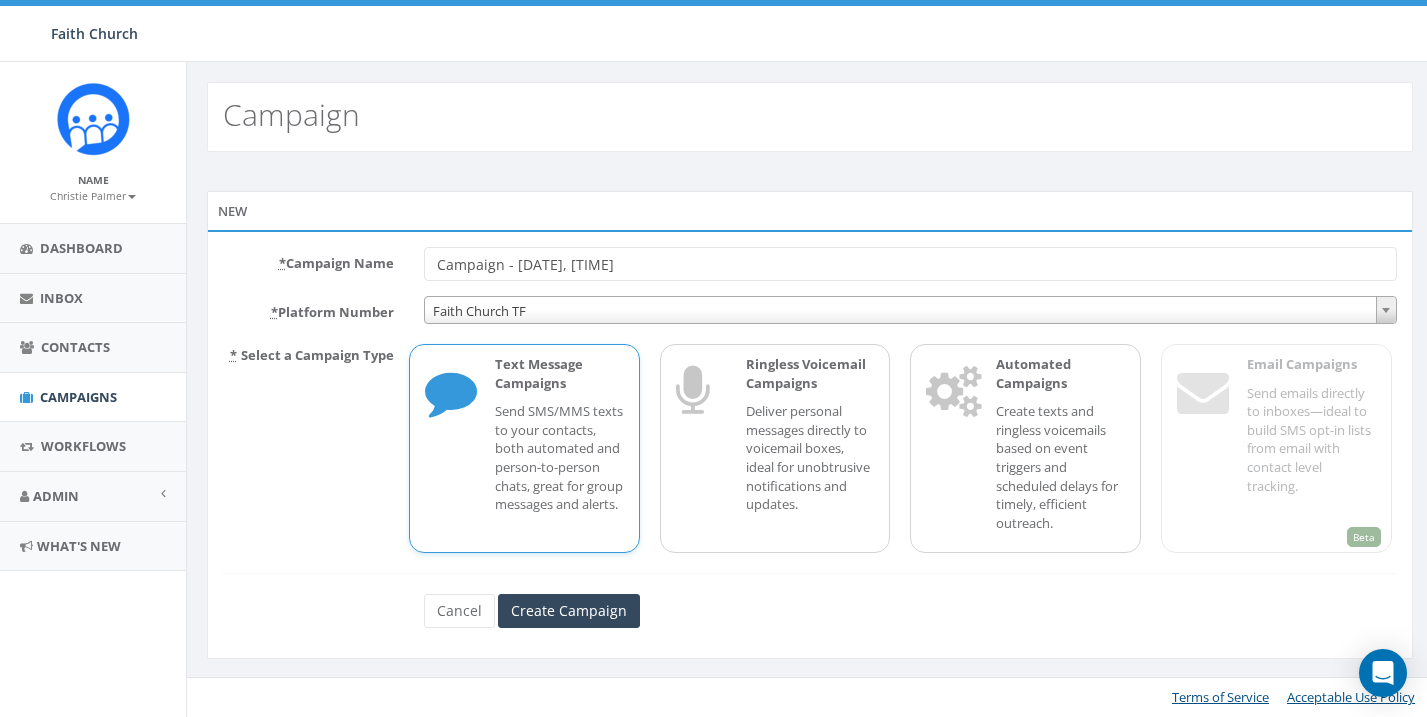 scroll, scrollTop: 0, scrollLeft: 0, axis: both 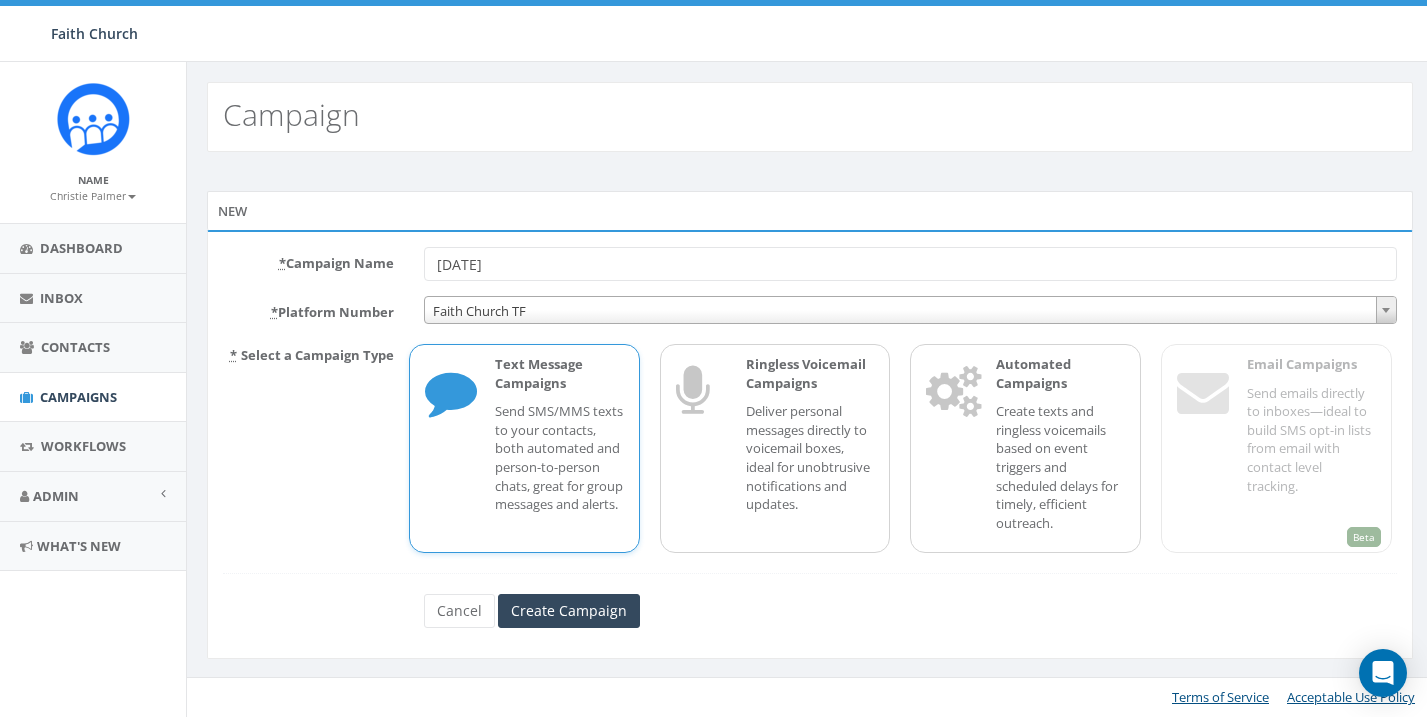 type on "08/06/2025-2" 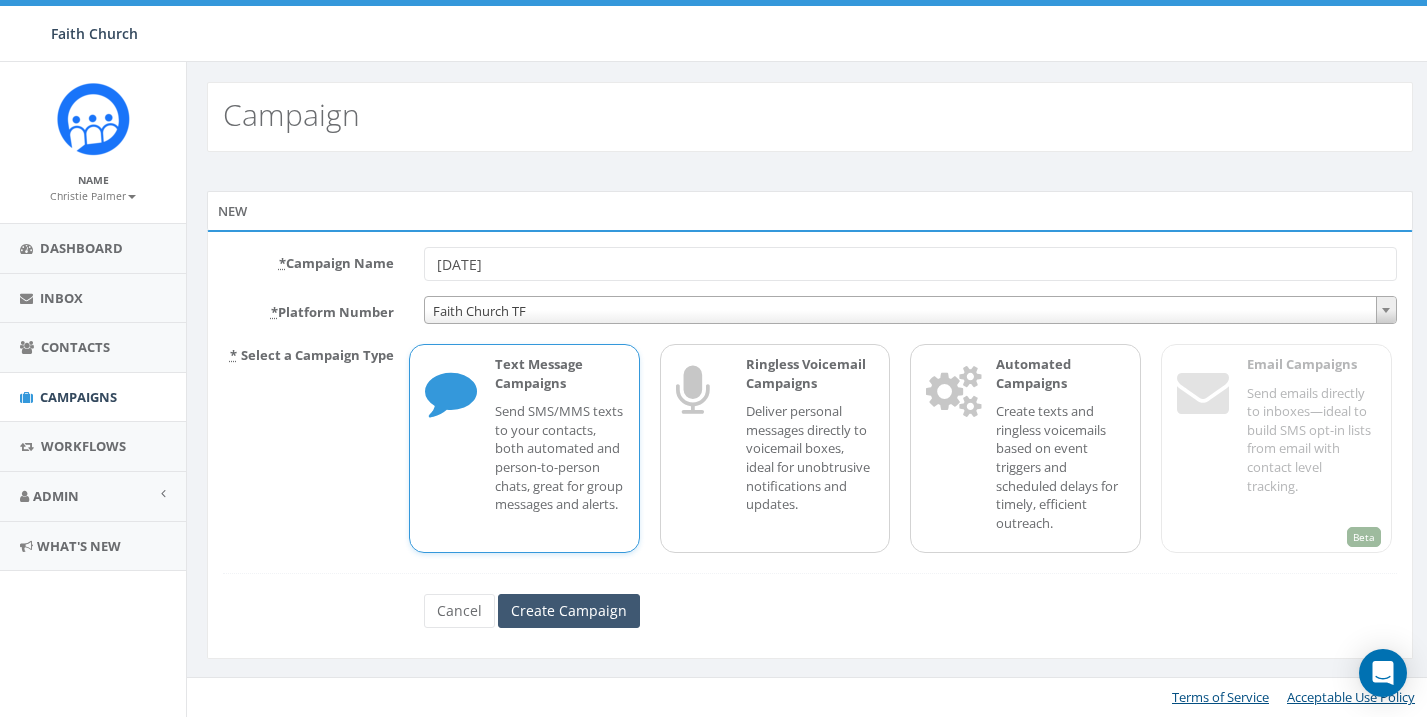 click on "Create Campaign" at bounding box center (569, 611) 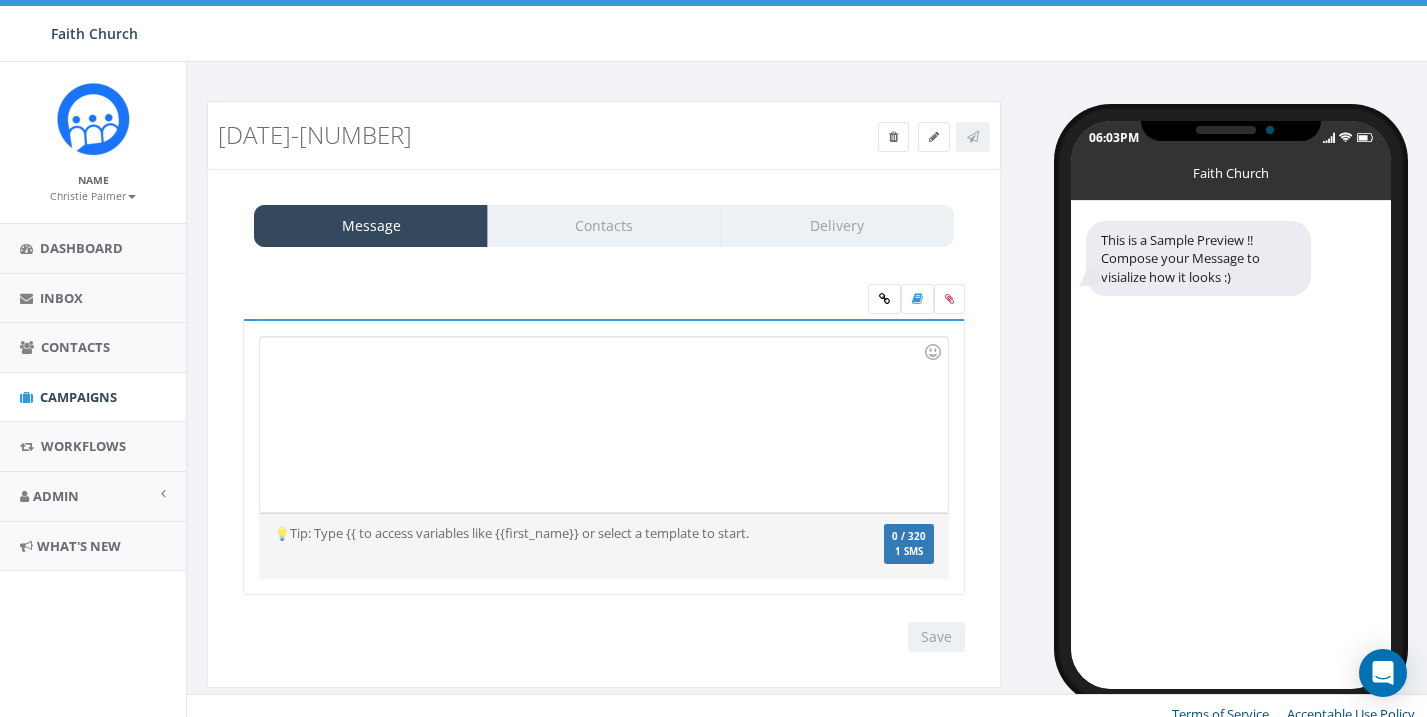 scroll, scrollTop: 0, scrollLeft: 0, axis: both 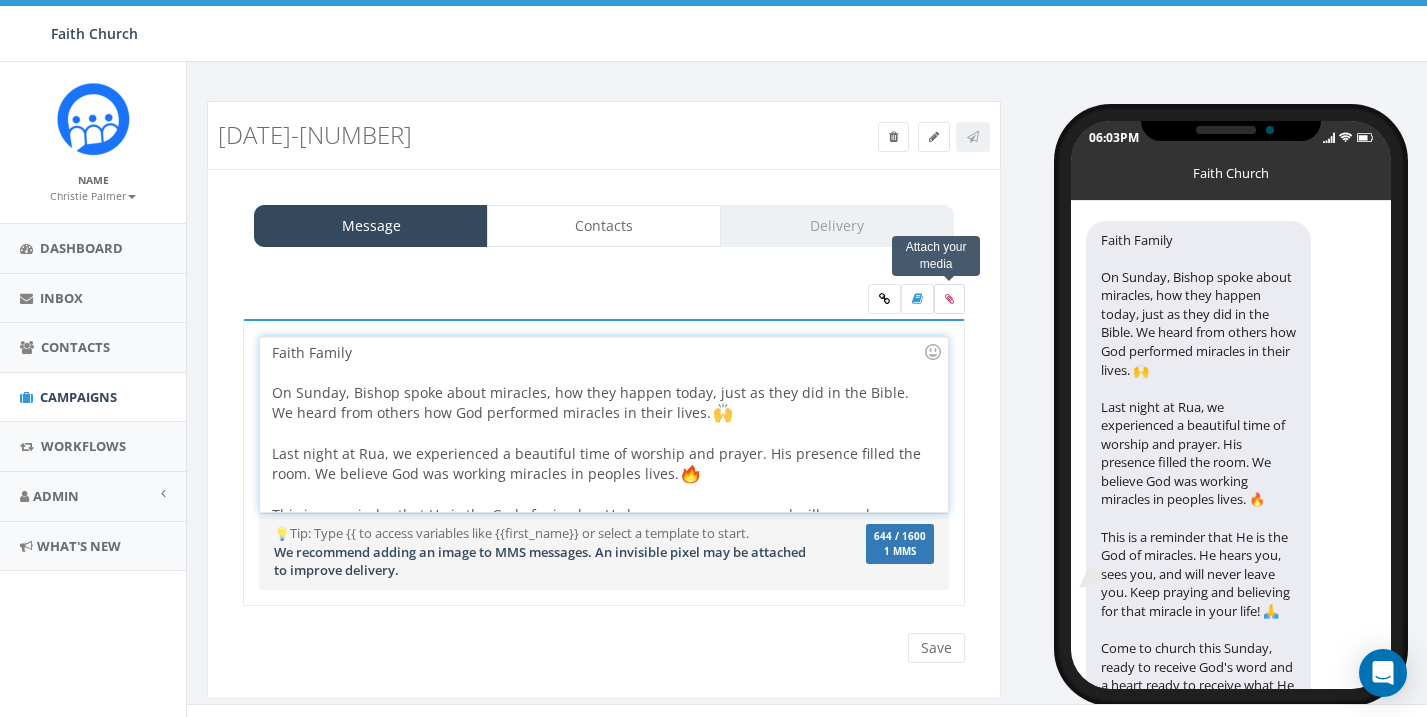 click at bounding box center [949, 299] 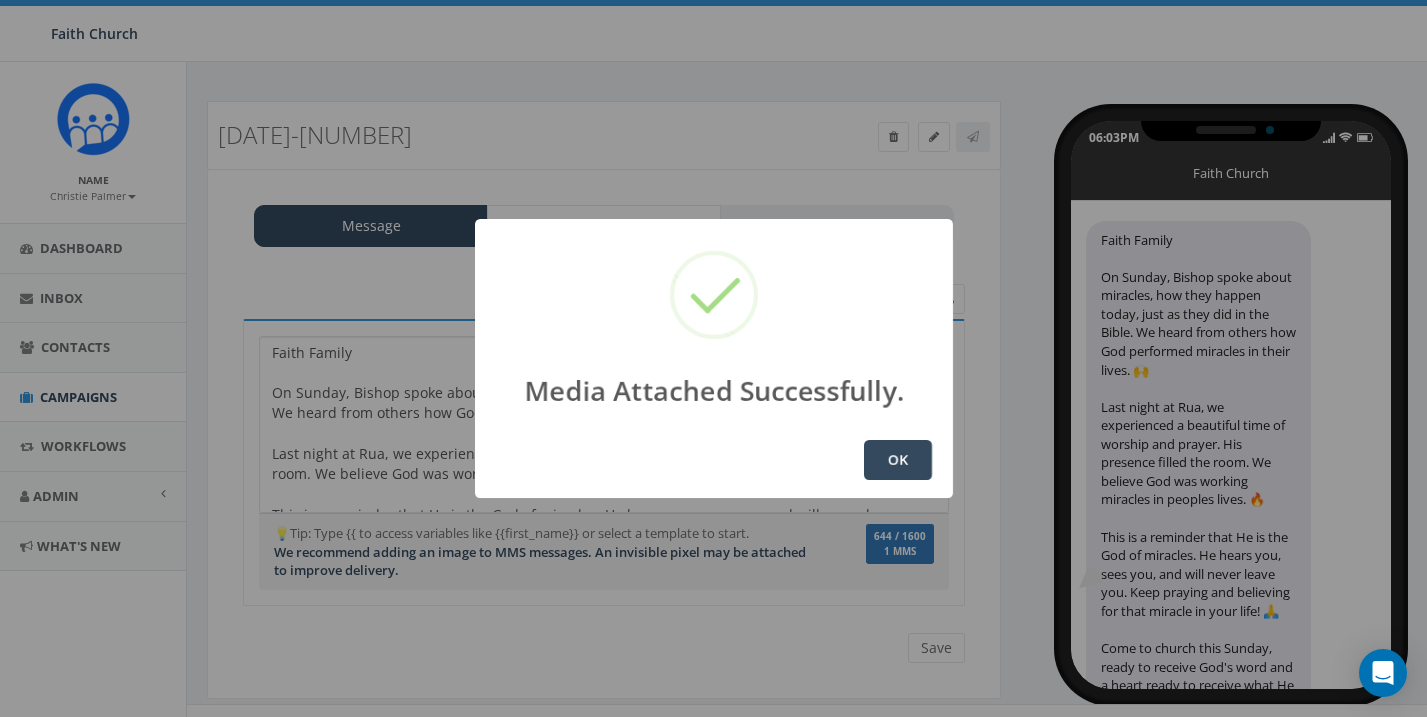 click on "OK" at bounding box center (898, 460) 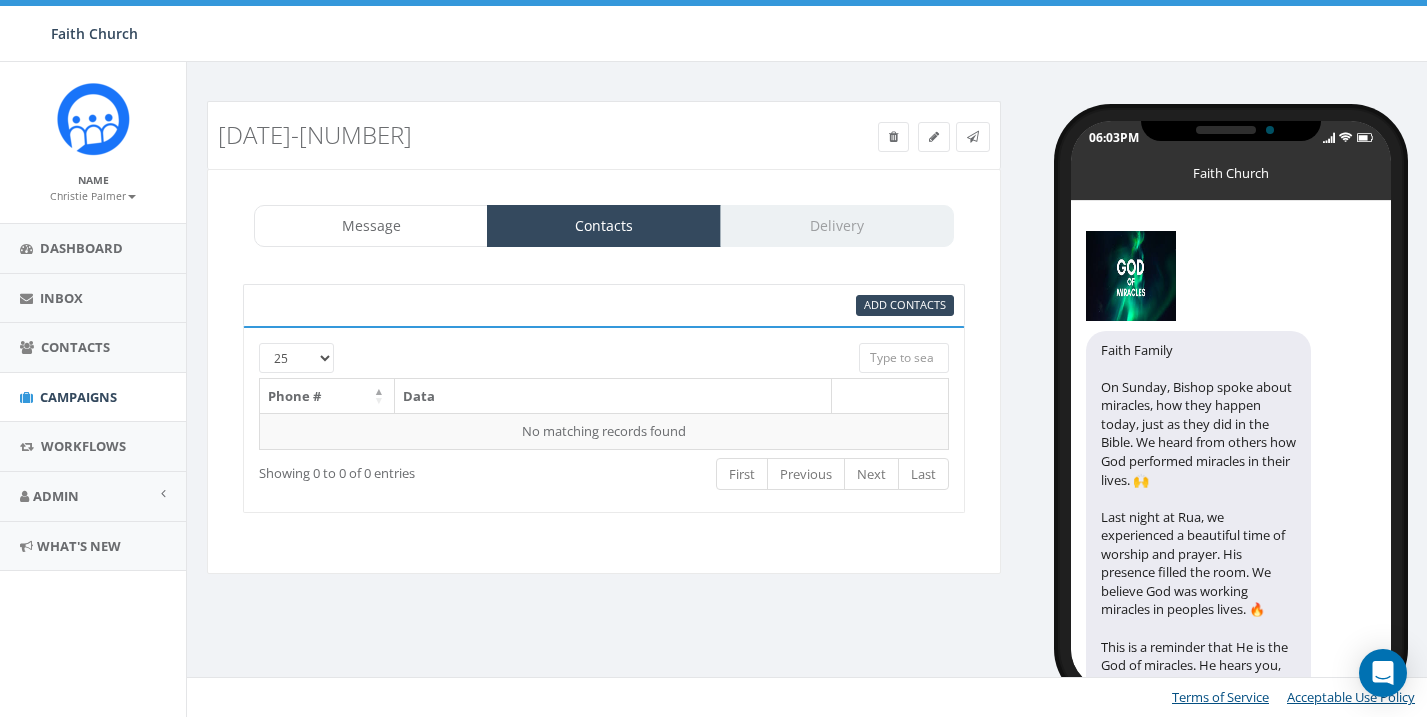 scroll, scrollTop: 0, scrollLeft: 0, axis: both 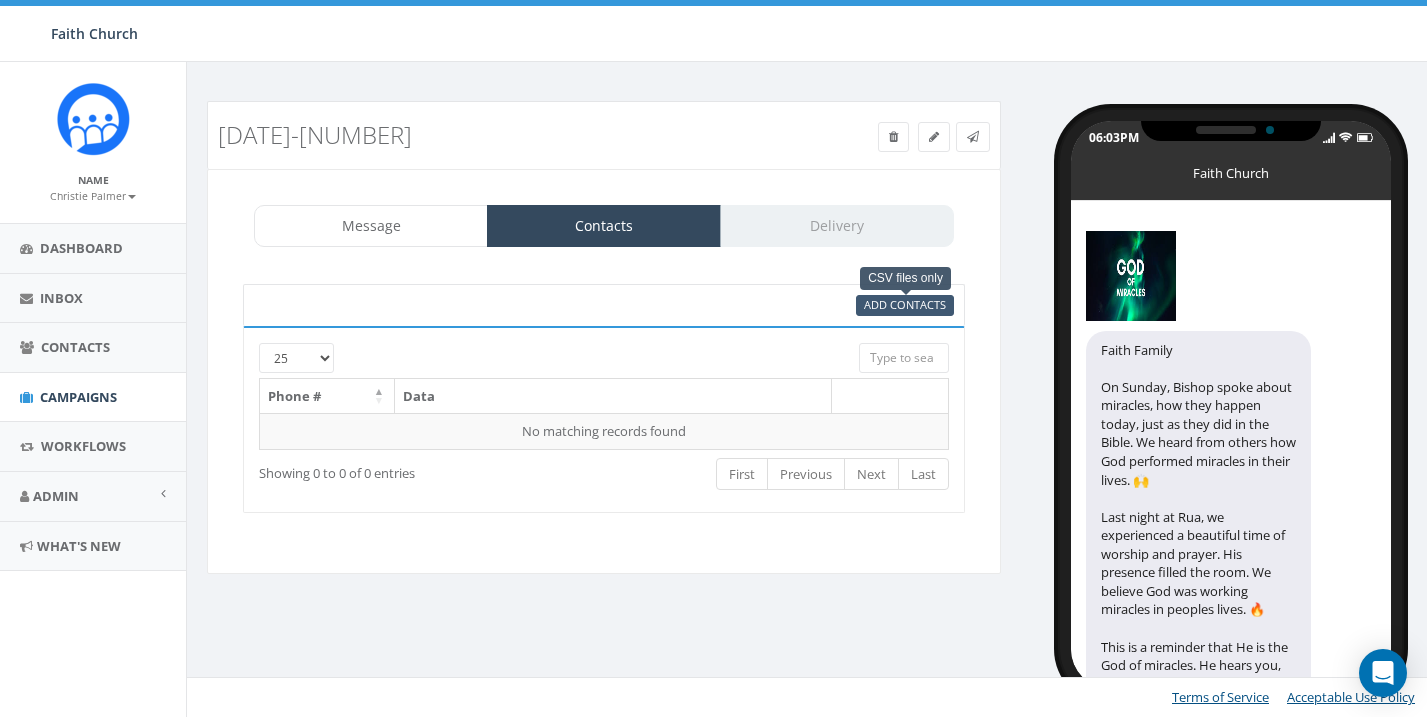 click on "Add Contacts" at bounding box center [905, 304] 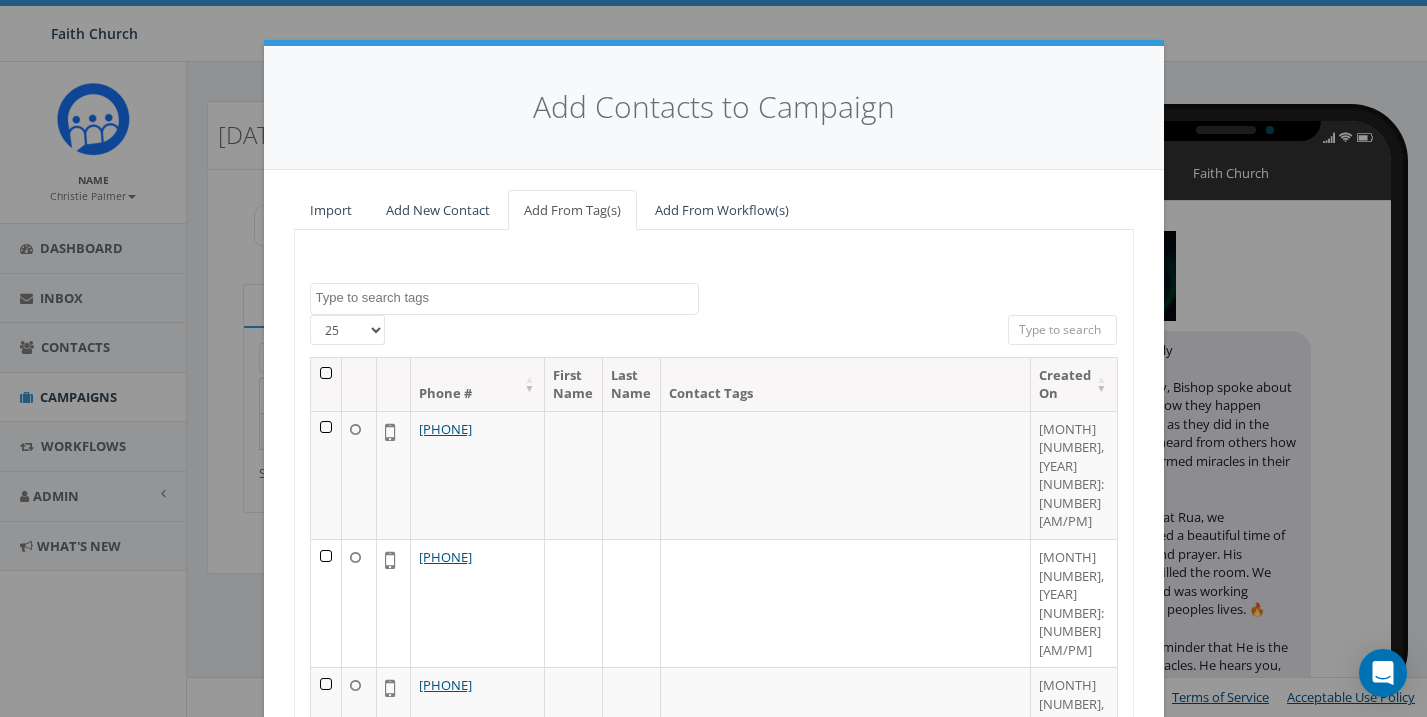 click at bounding box center [327, 384] 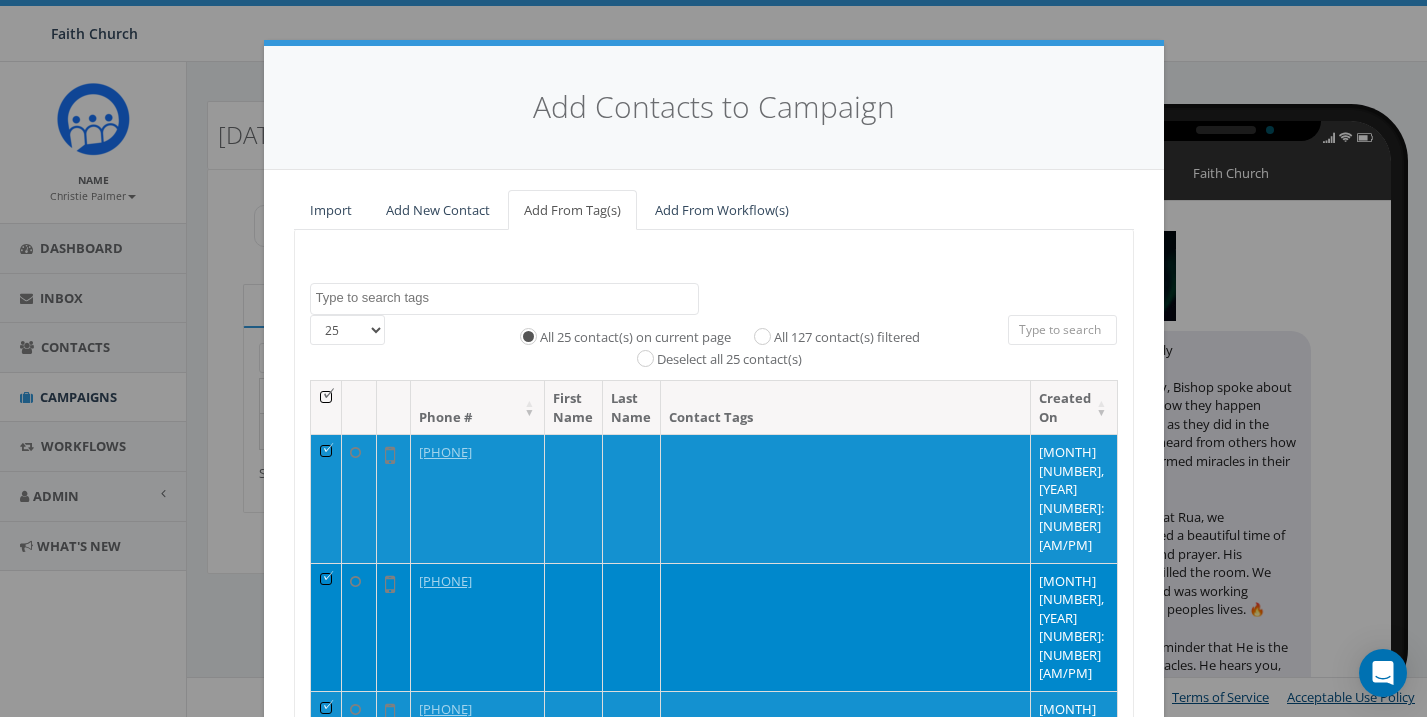 click on "All 127 contact(s) filtered" at bounding box center [767, 335] 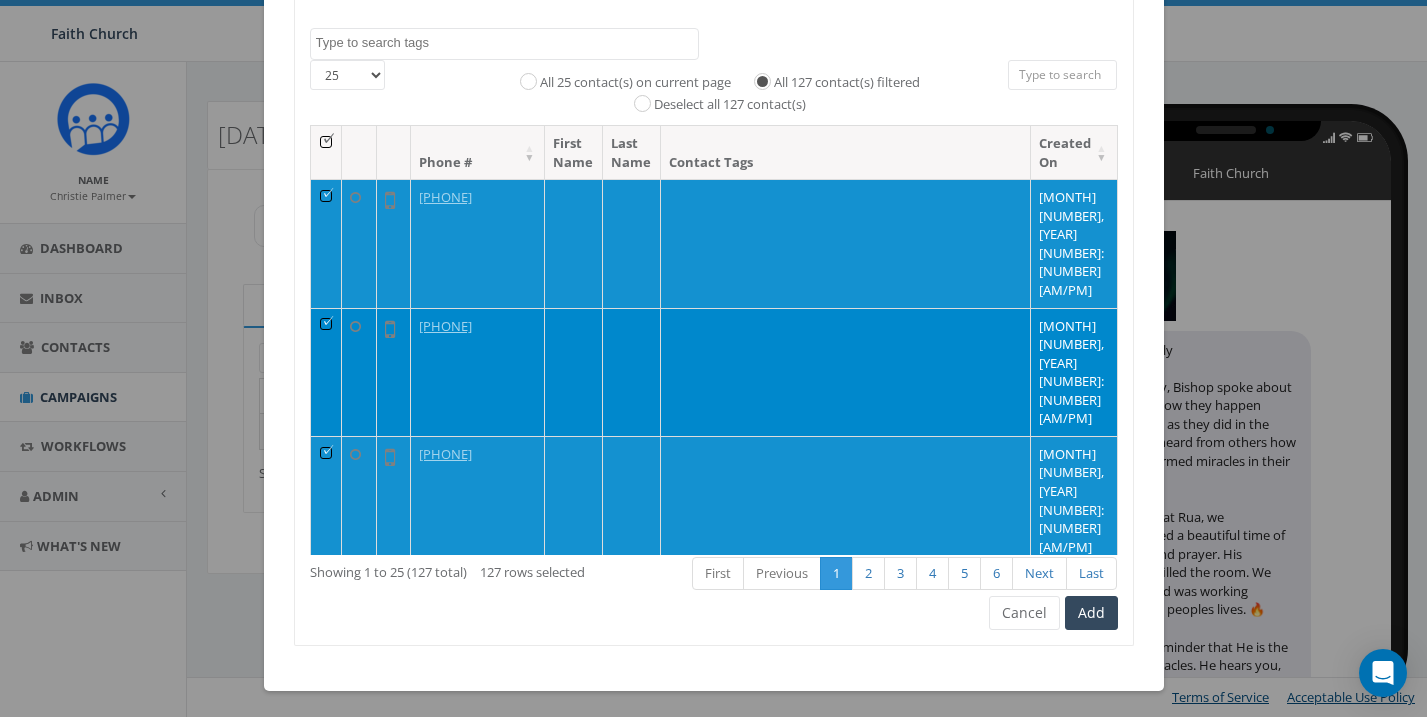 scroll, scrollTop: 253, scrollLeft: 0, axis: vertical 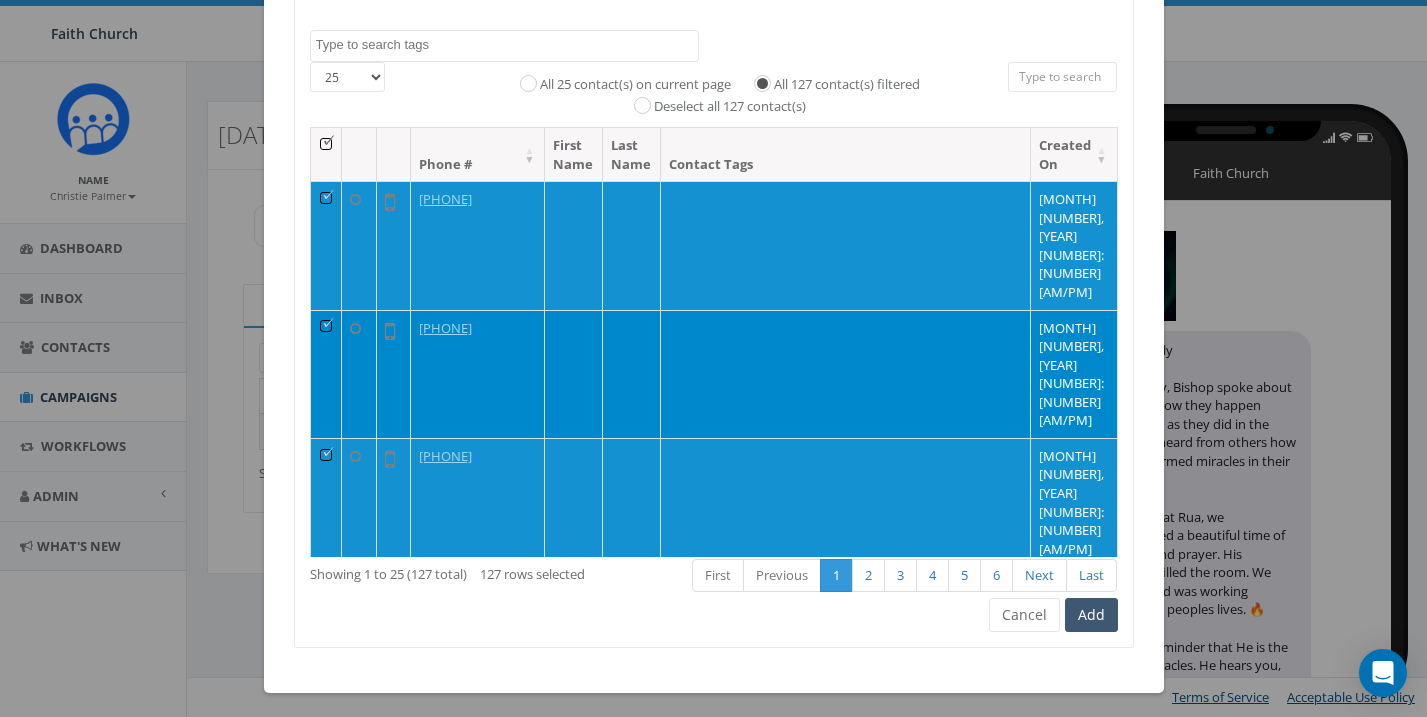 click on "Add" at bounding box center (1091, 615) 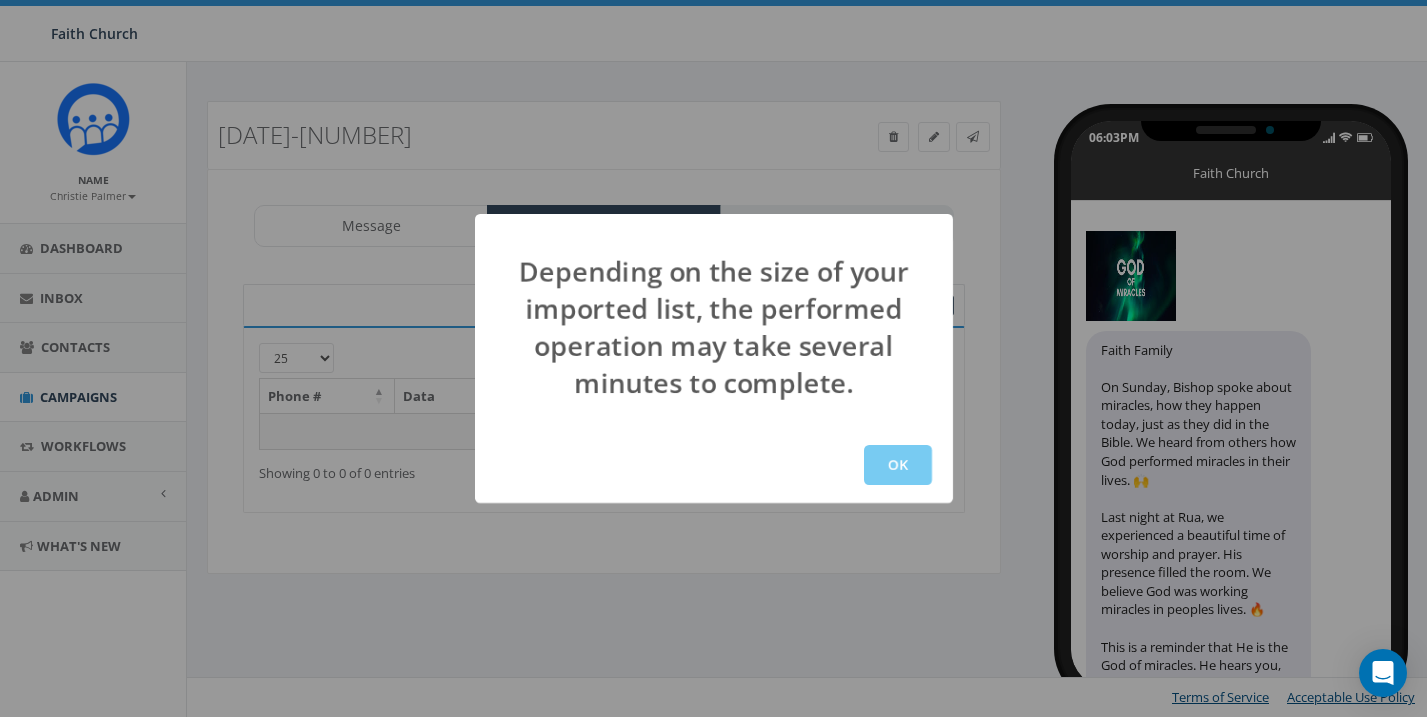 click on "OK" at bounding box center (898, 465) 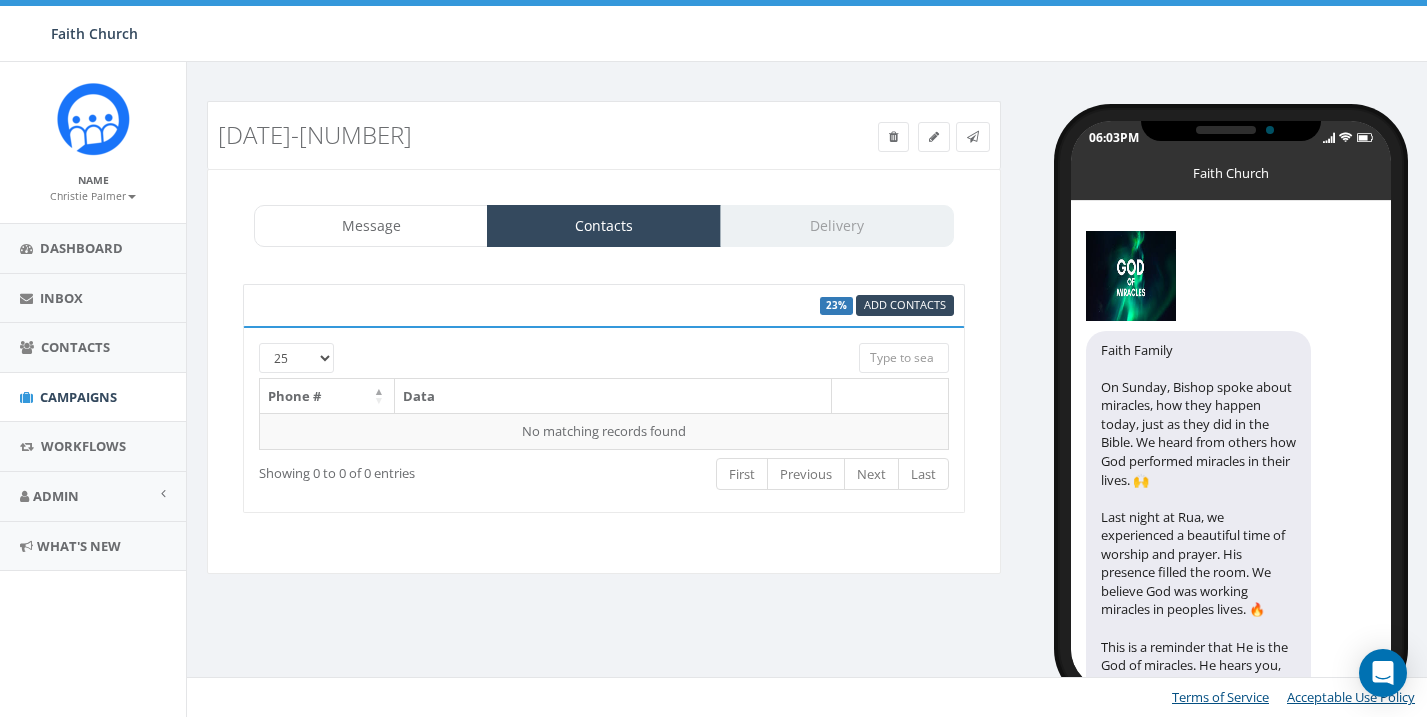 scroll, scrollTop: 0, scrollLeft: 0, axis: both 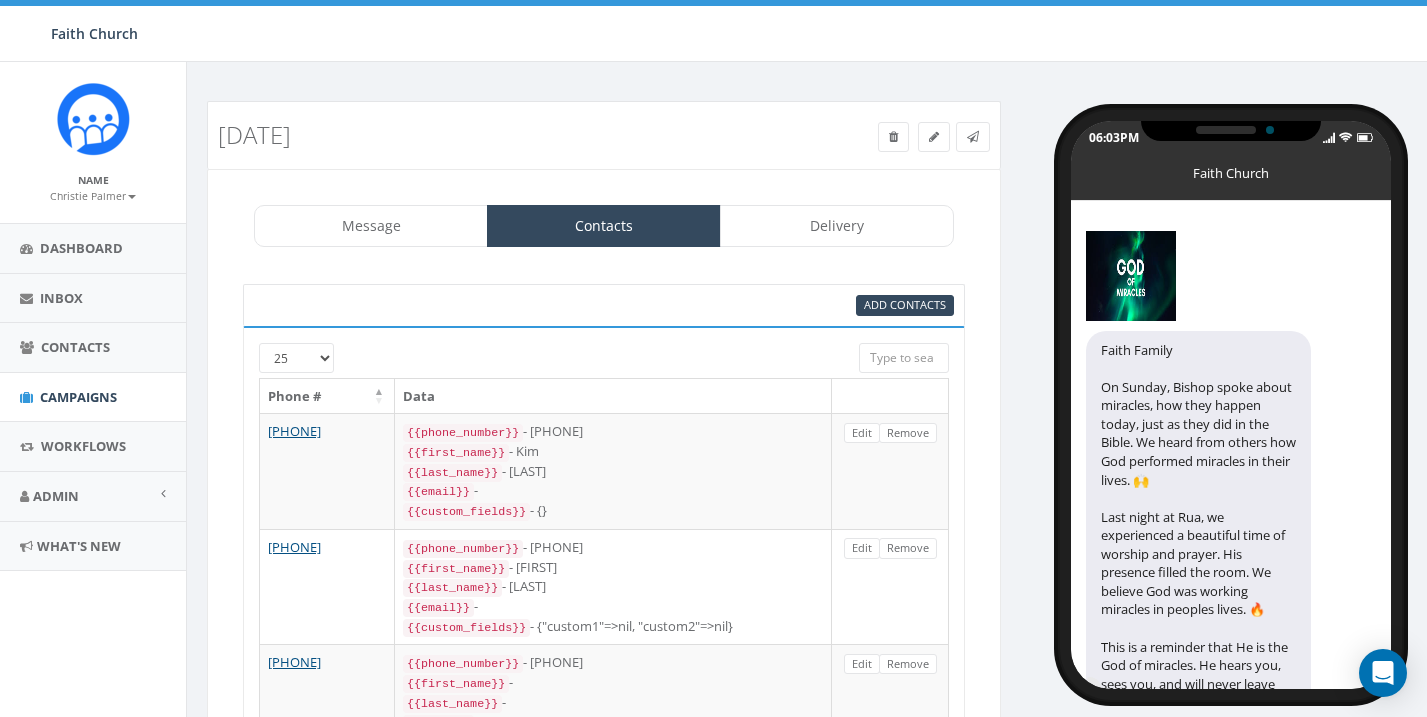 click at bounding box center [574, 352] 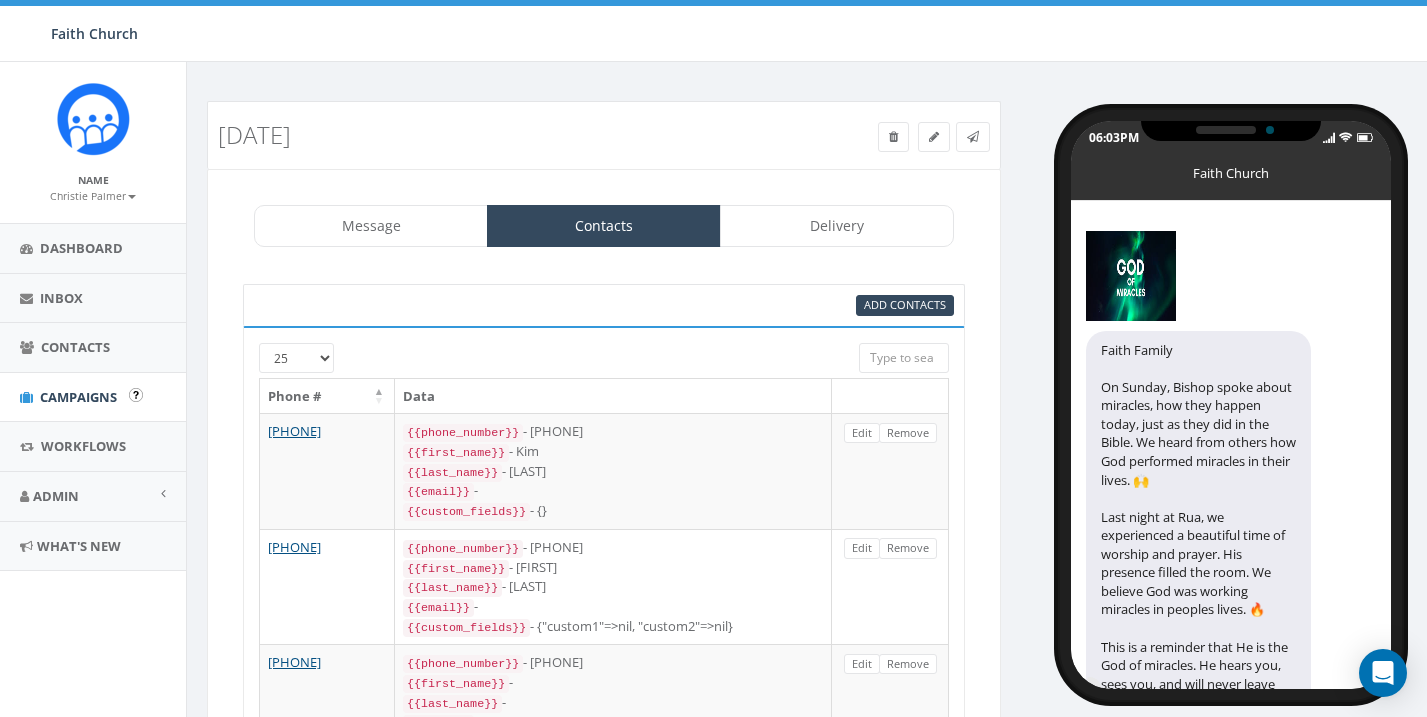 click on "Campaigns" at bounding box center (78, 397) 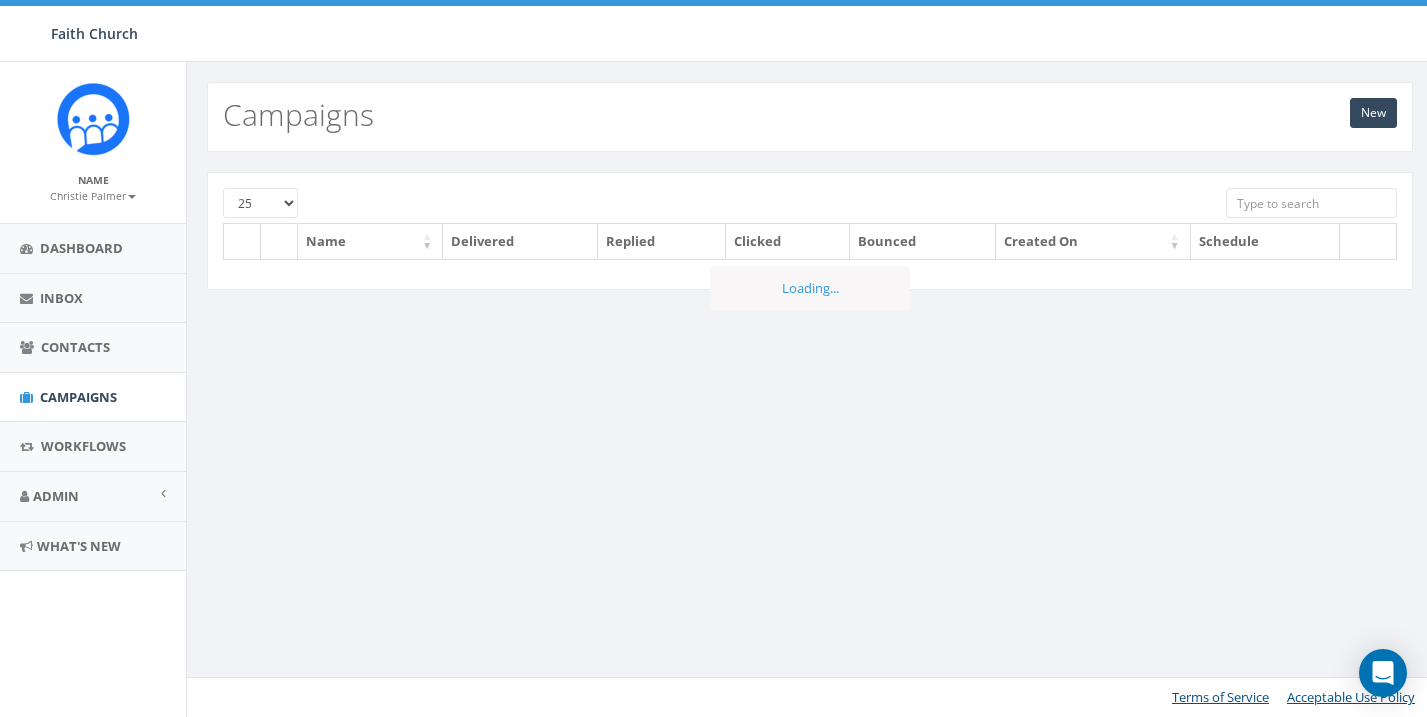 scroll, scrollTop: 0, scrollLeft: 0, axis: both 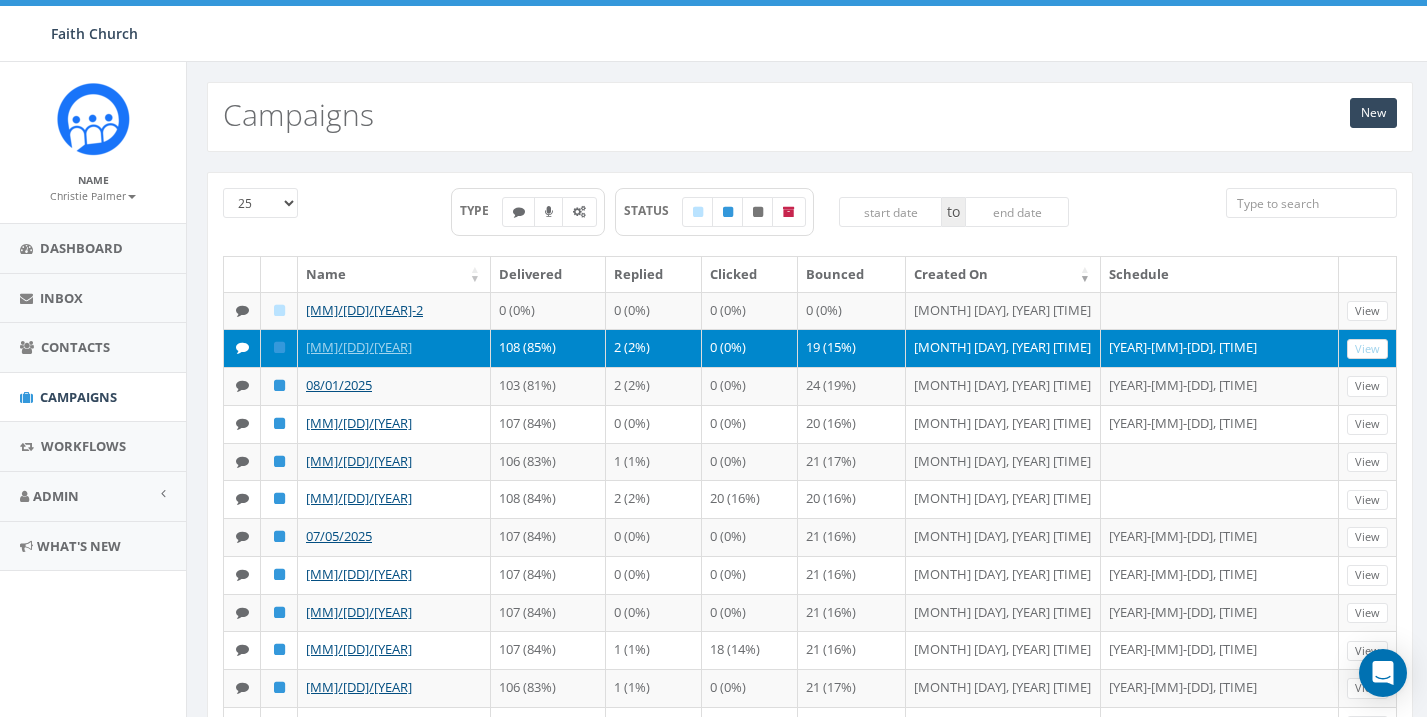 click on "View" at bounding box center (1367, 349) 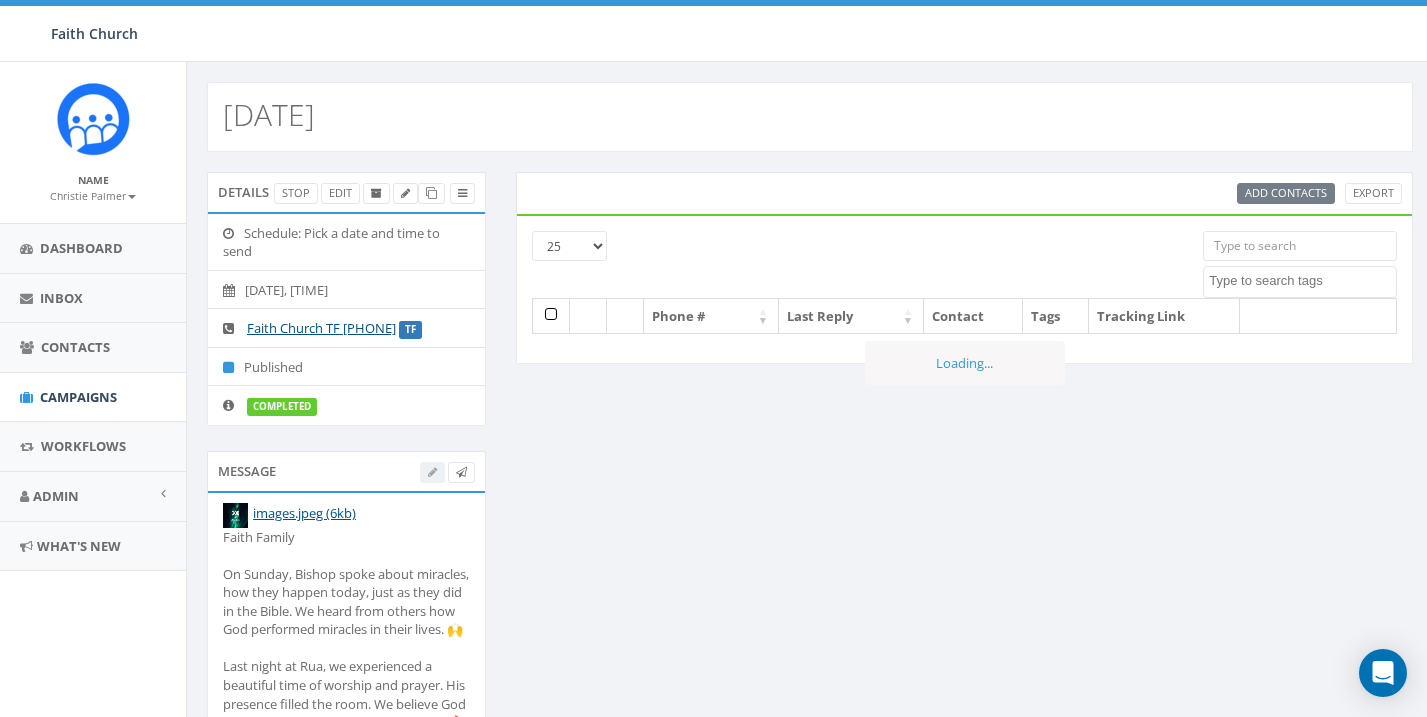 select 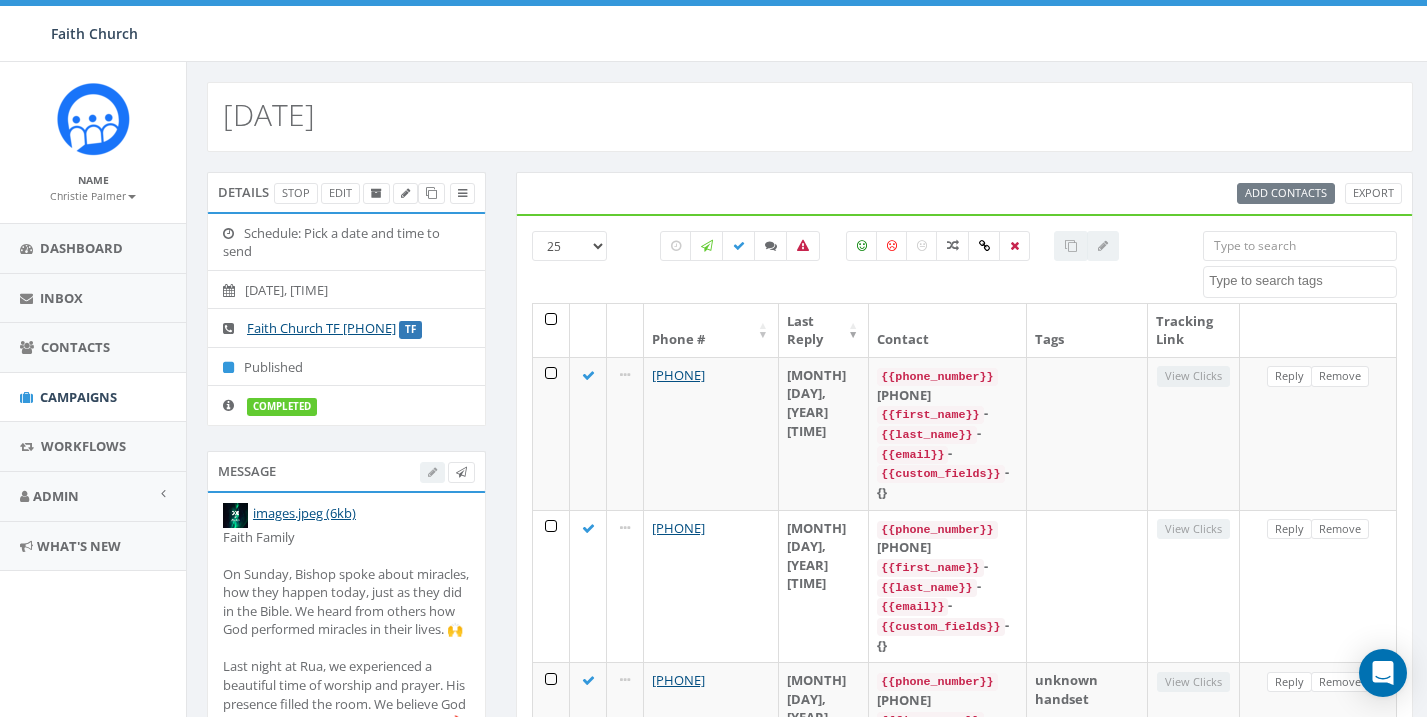 click at bounding box center (890, 267) 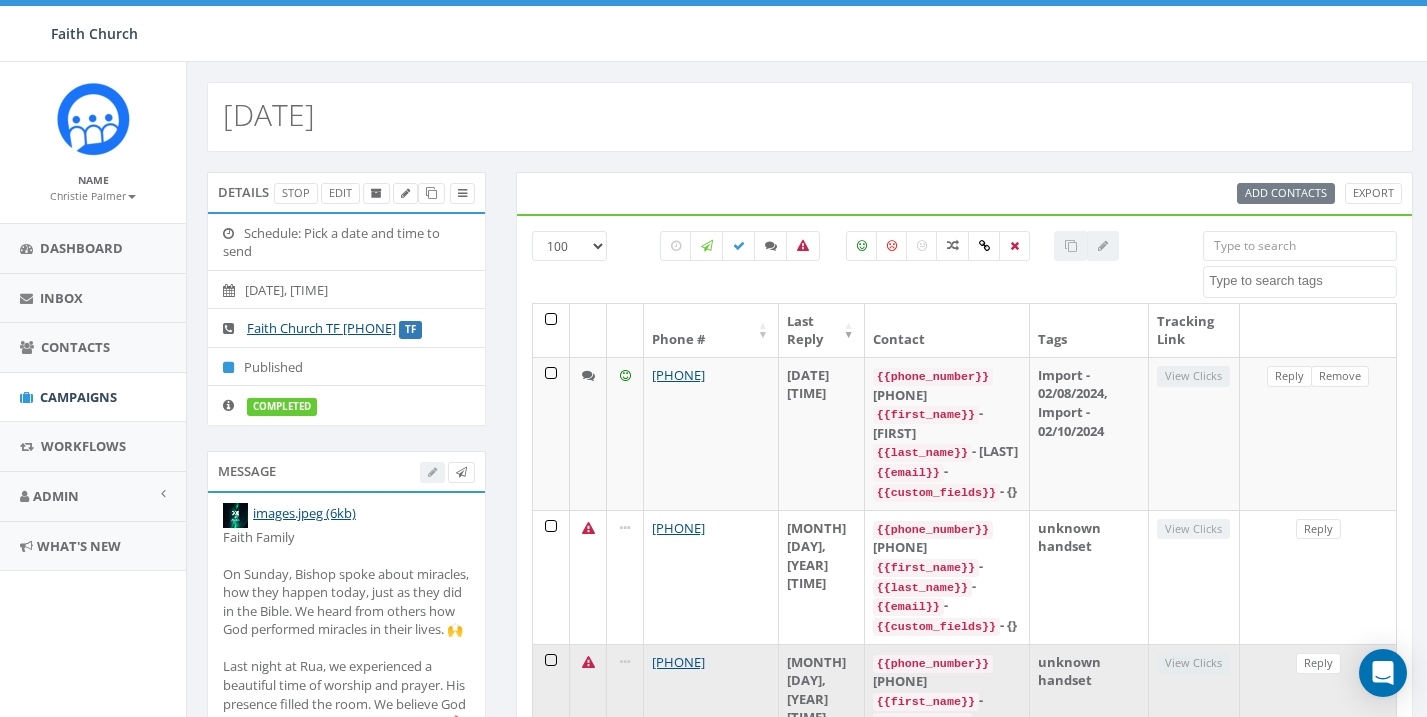 scroll, scrollTop: 0, scrollLeft: 0, axis: both 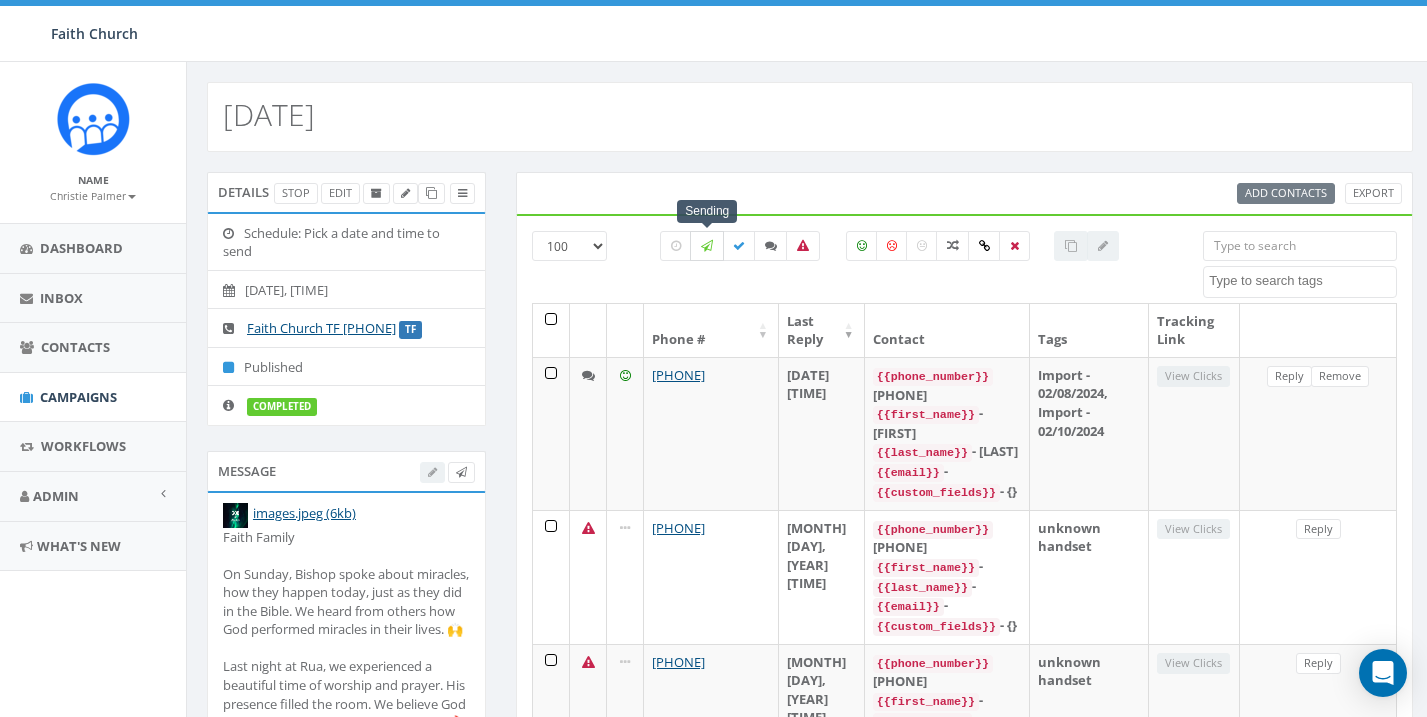 click at bounding box center (707, 246) 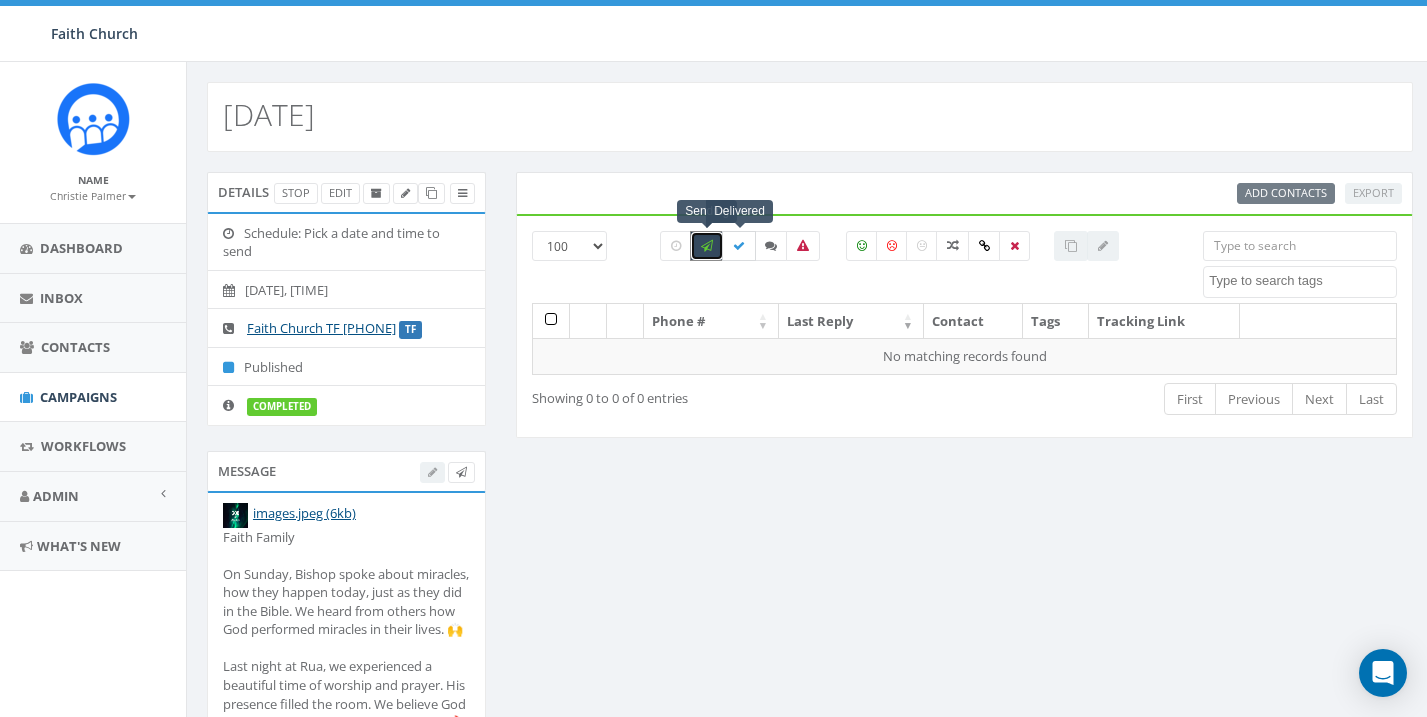 click at bounding box center (739, 246) 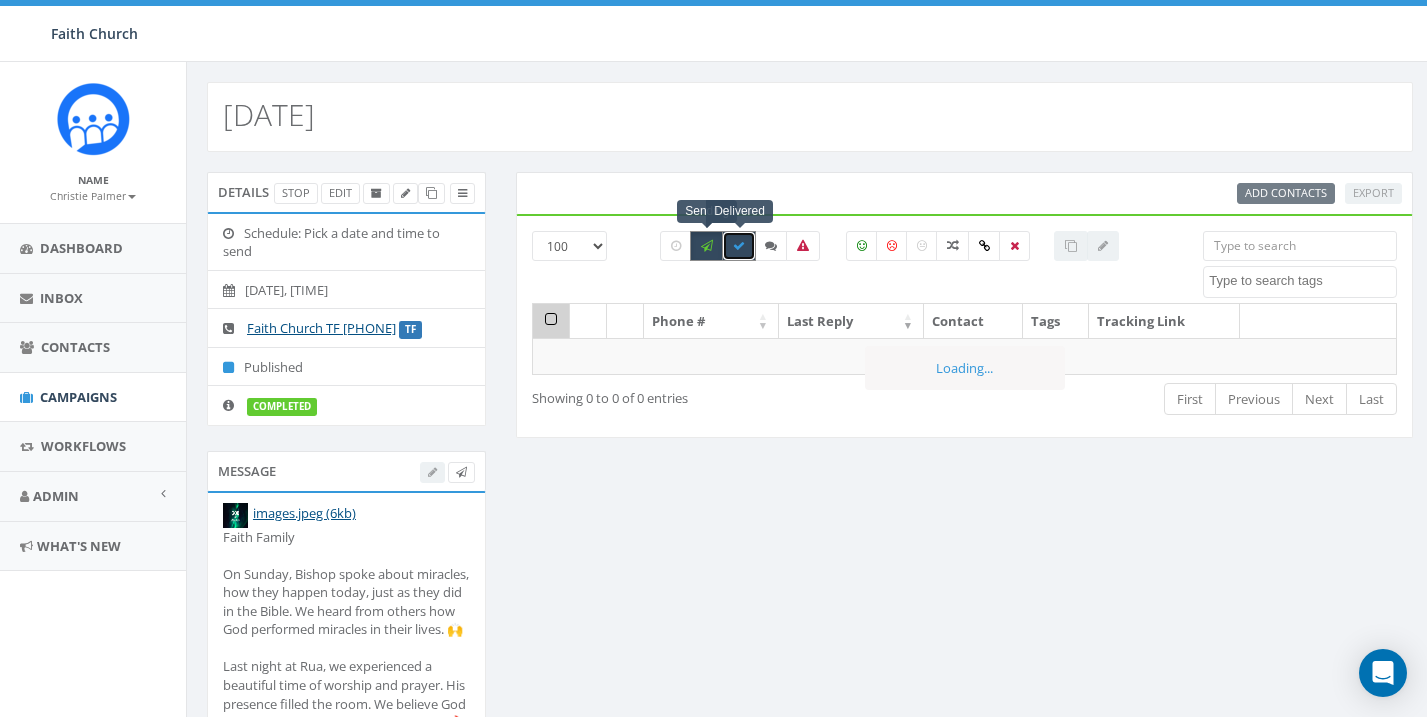 click at bounding box center (707, 246) 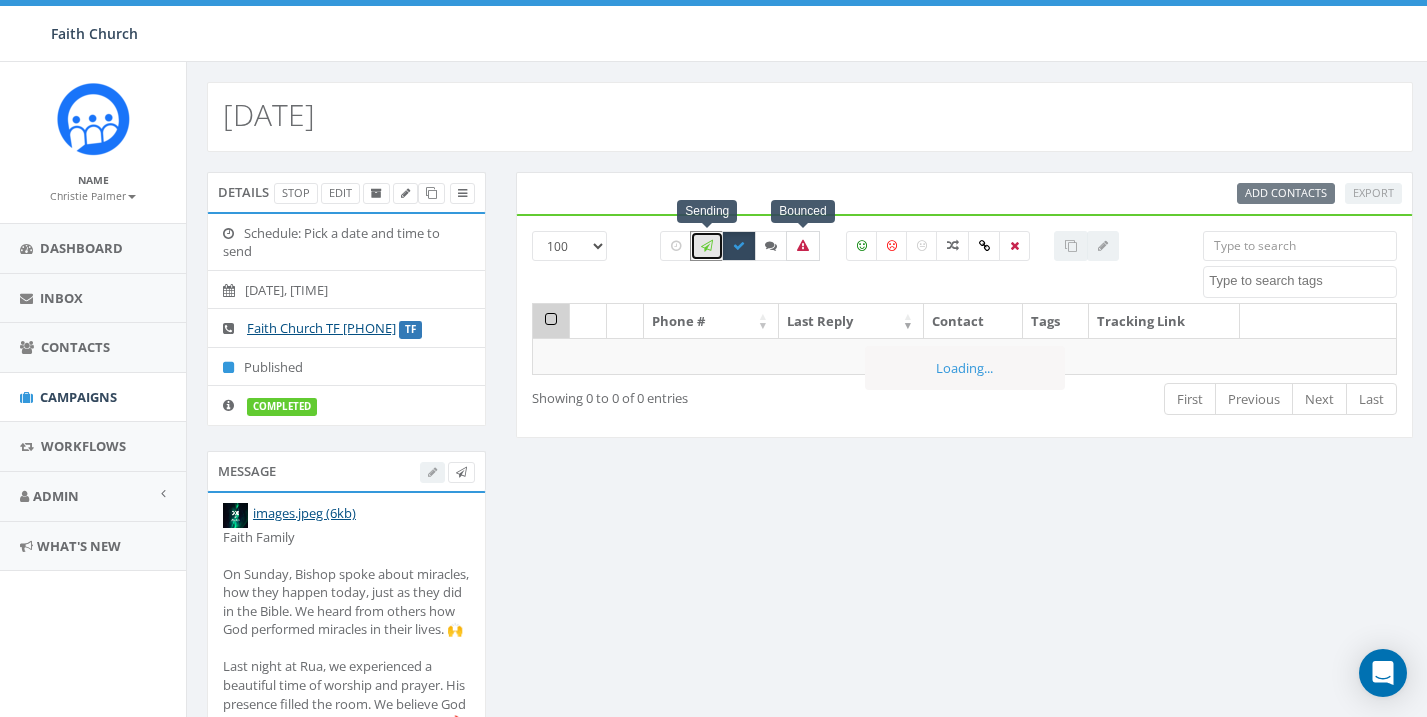 click at bounding box center [803, 246] 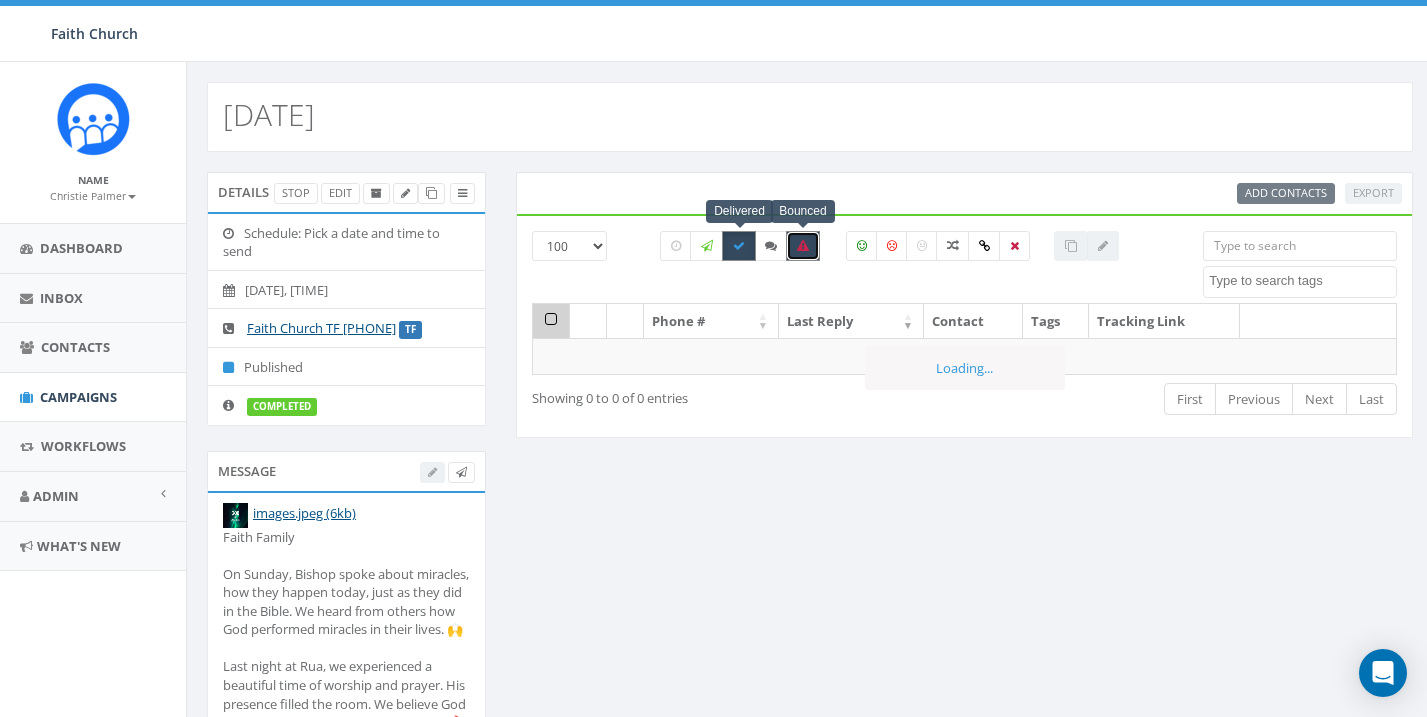 click at bounding box center (739, 246) 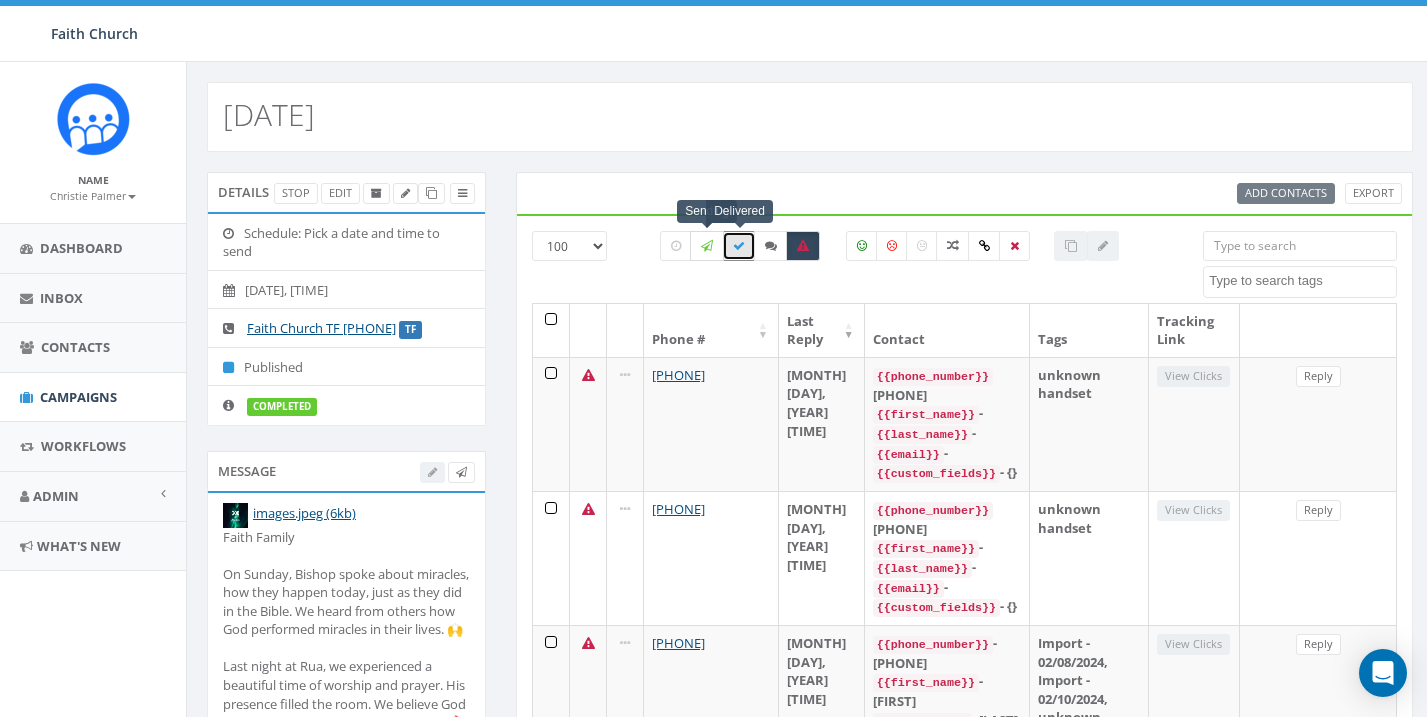 scroll, scrollTop: 0, scrollLeft: 0, axis: both 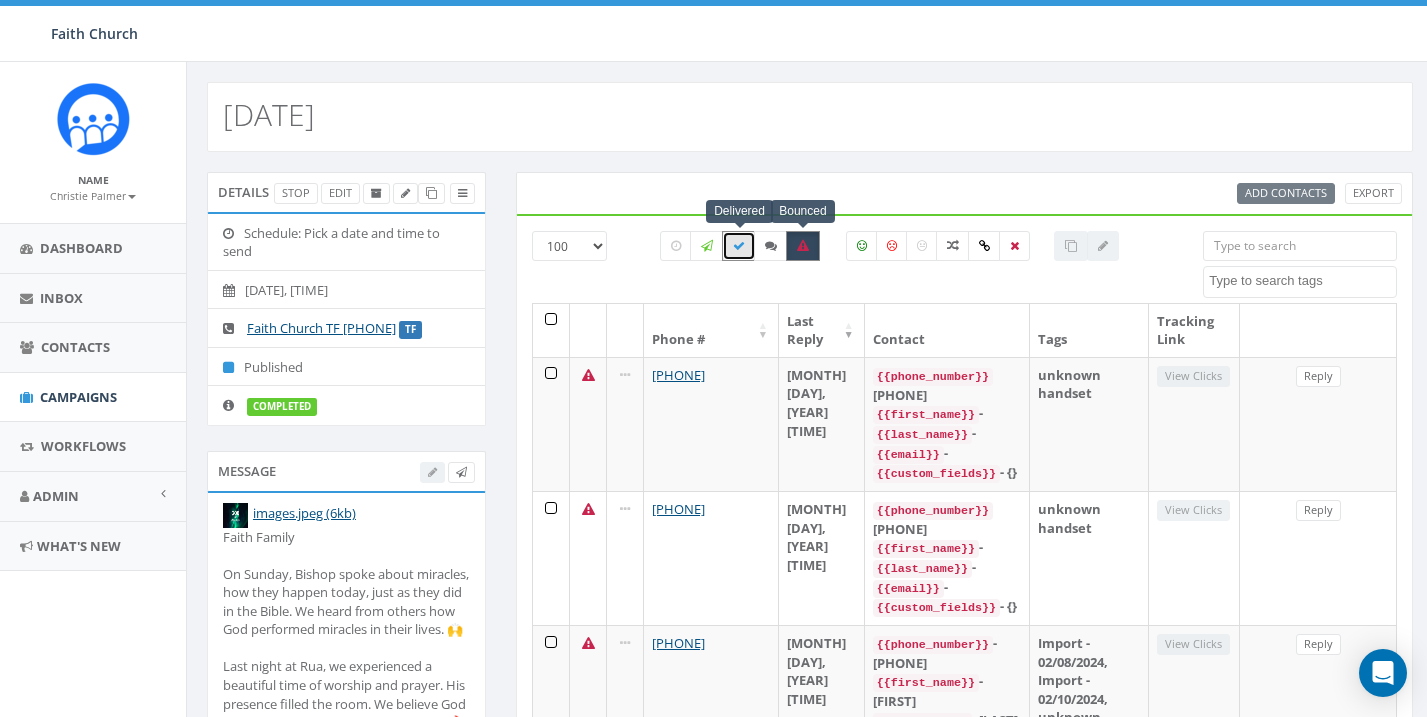 click at bounding box center [803, 246] 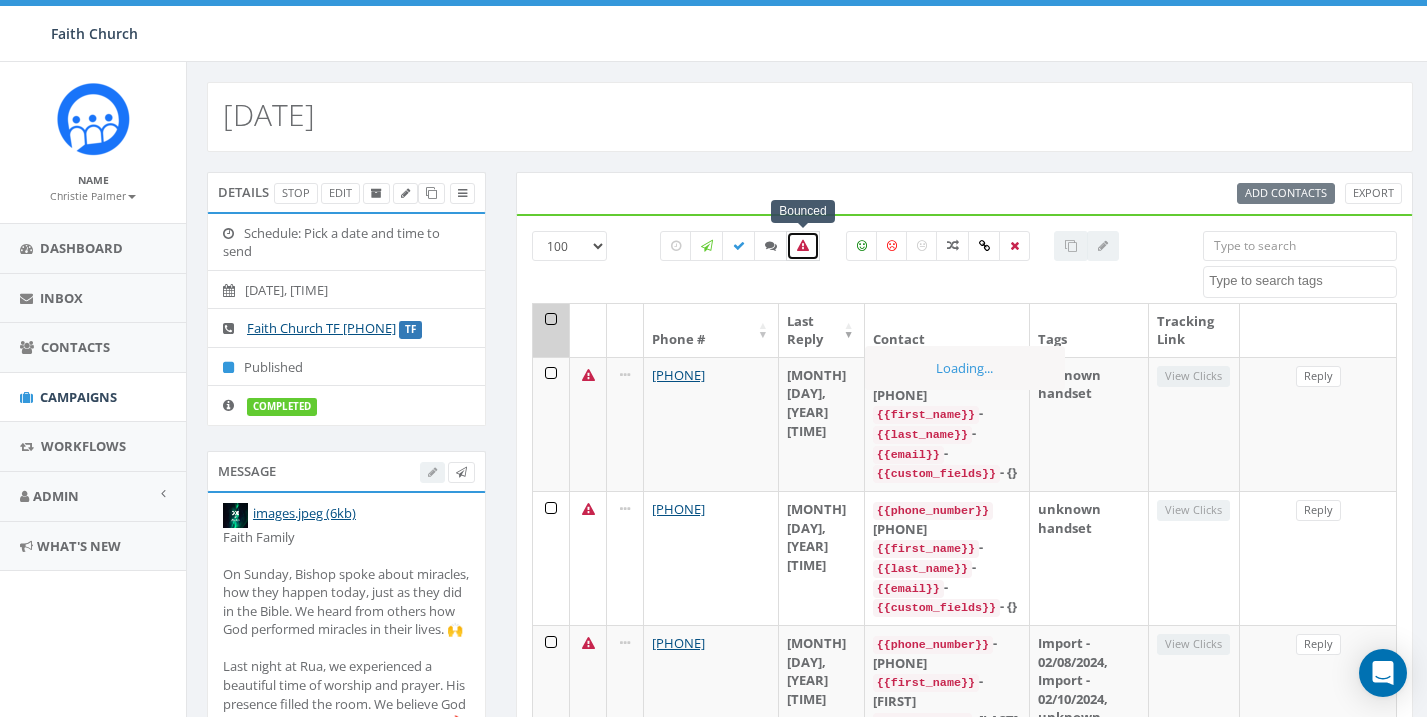 checkbox on "false" 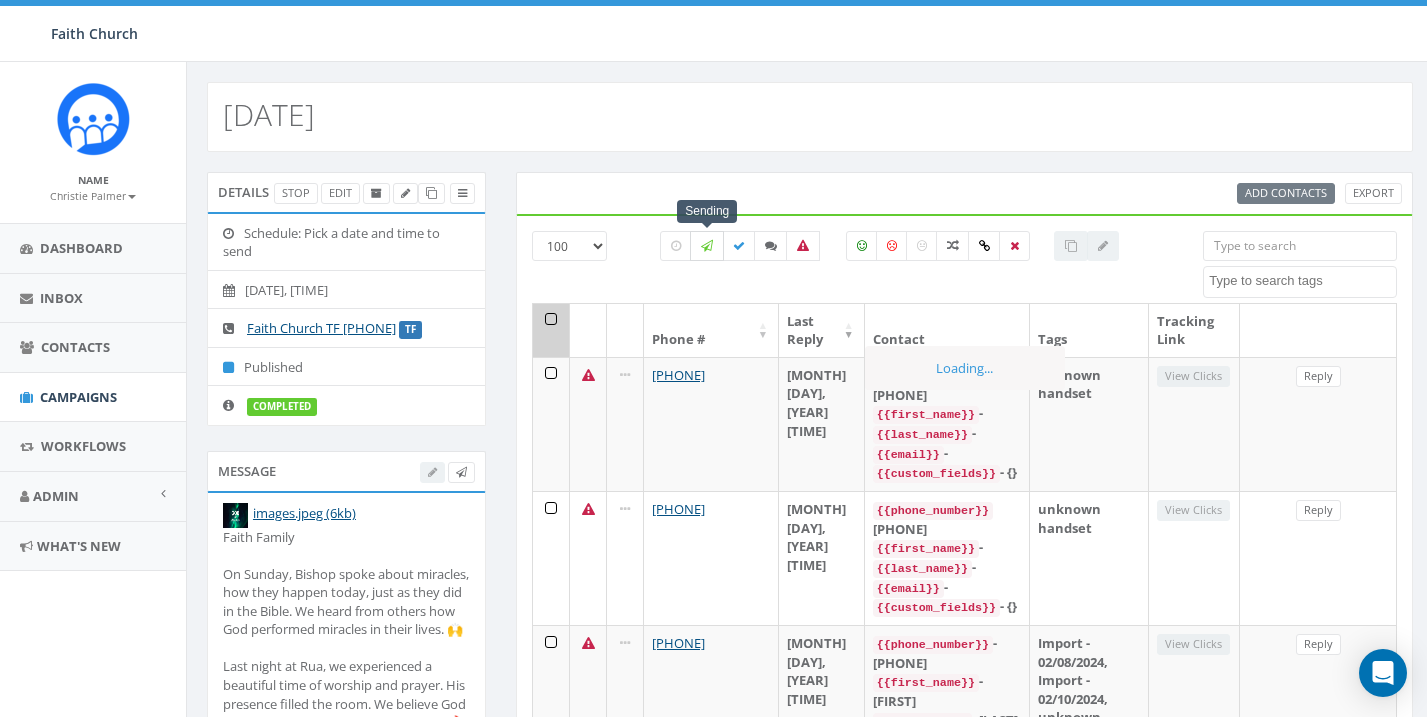 click at bounding box center [707, 246] 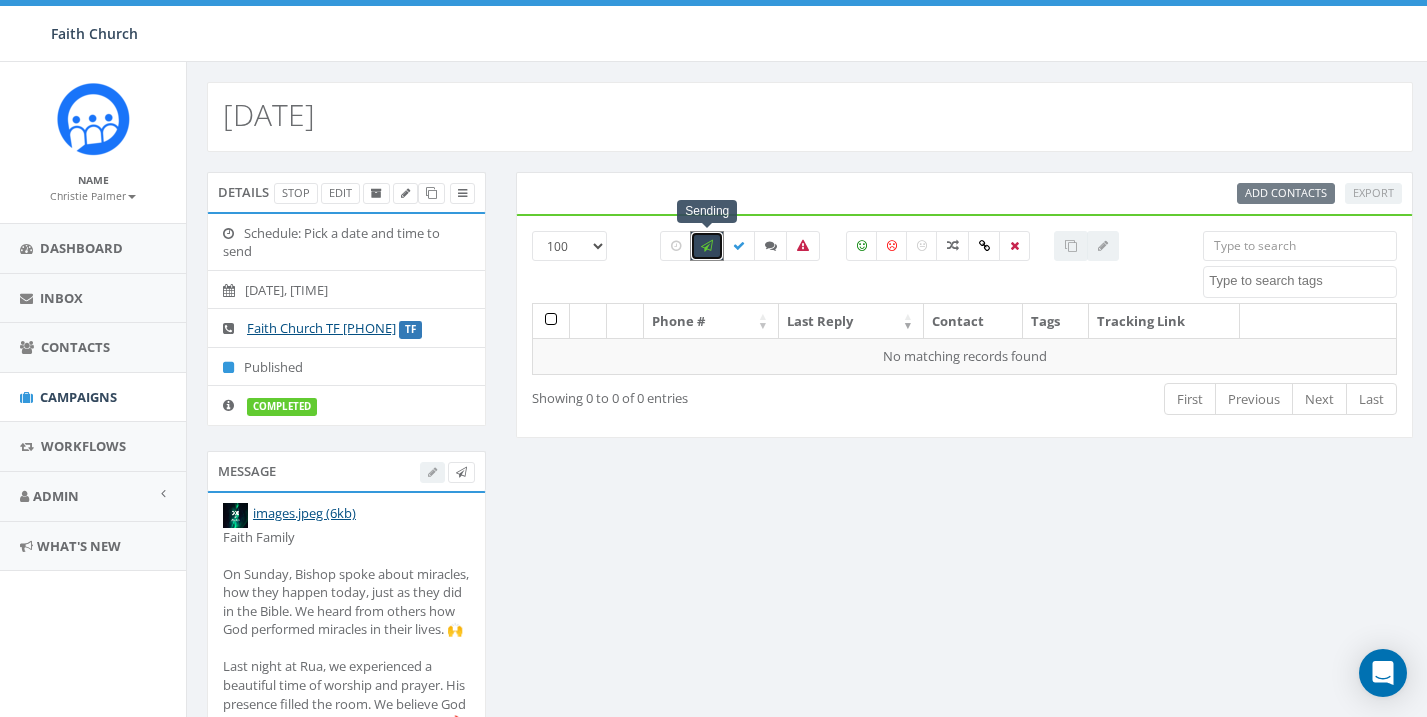 click at bounding box center [707, 246] 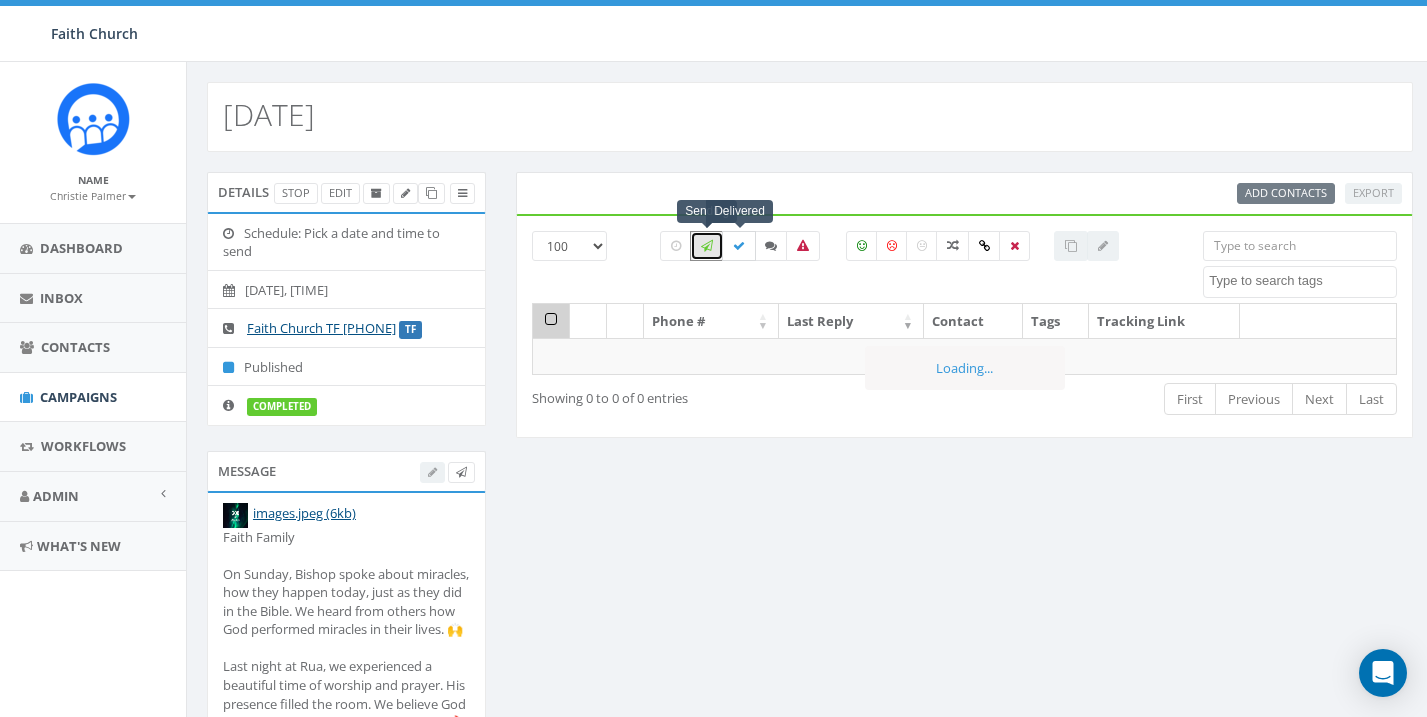 click at bounding box center (739, 246) 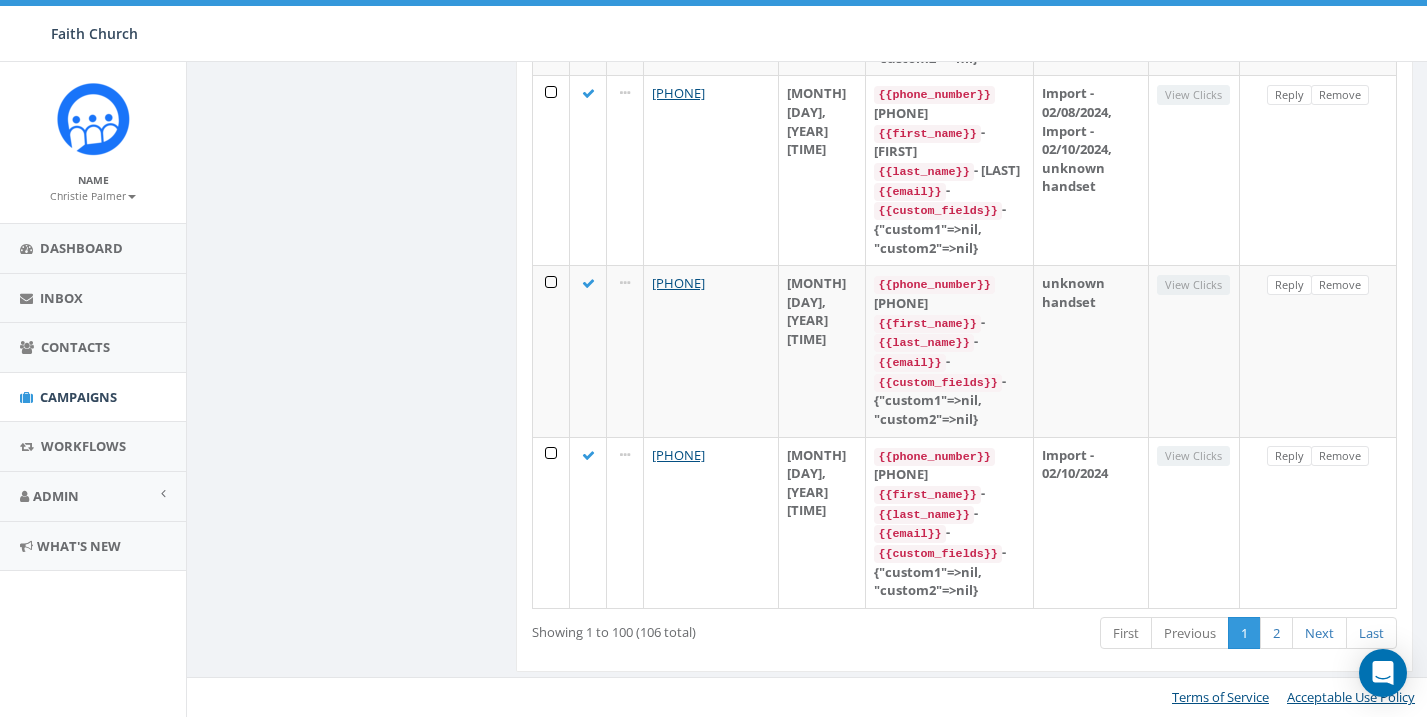scroll, scrollTop: 16224, scrollLeft: 0, axis: vertical 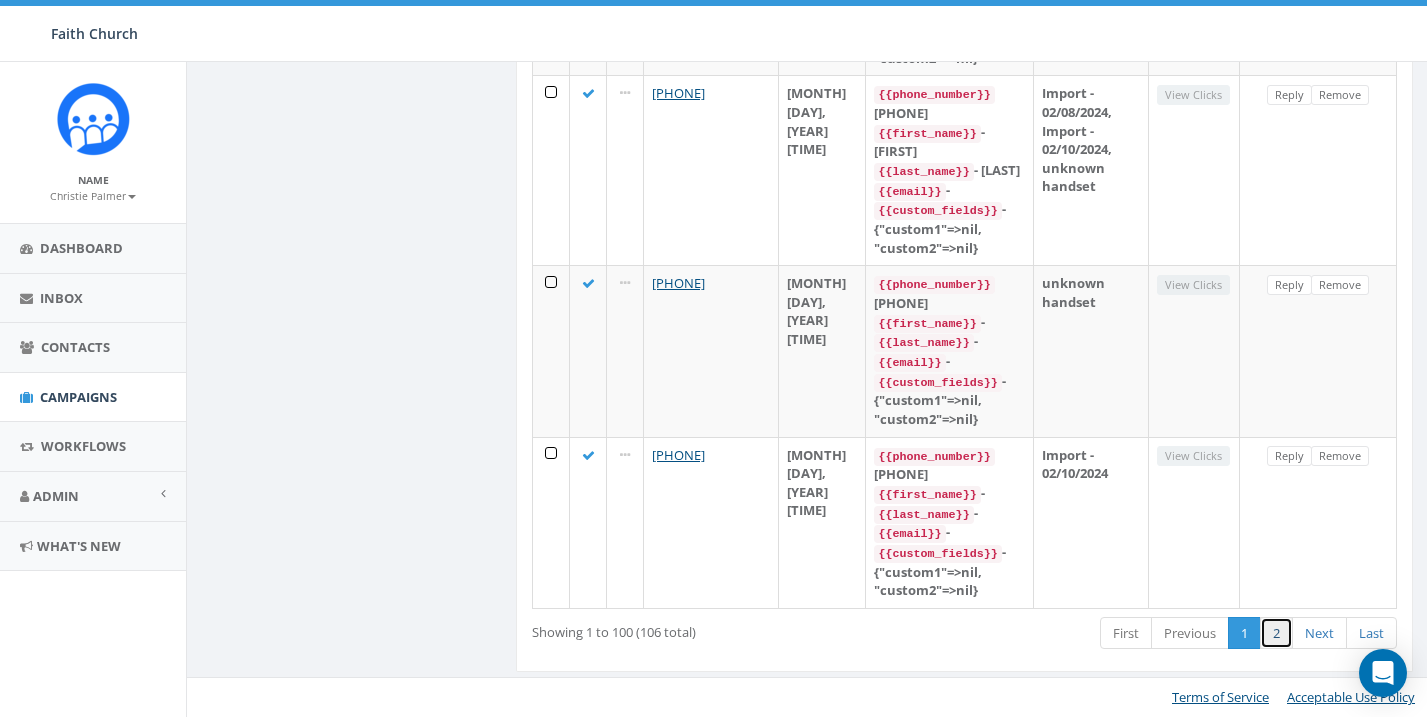click on "2" at bounding box center [1276, 633] 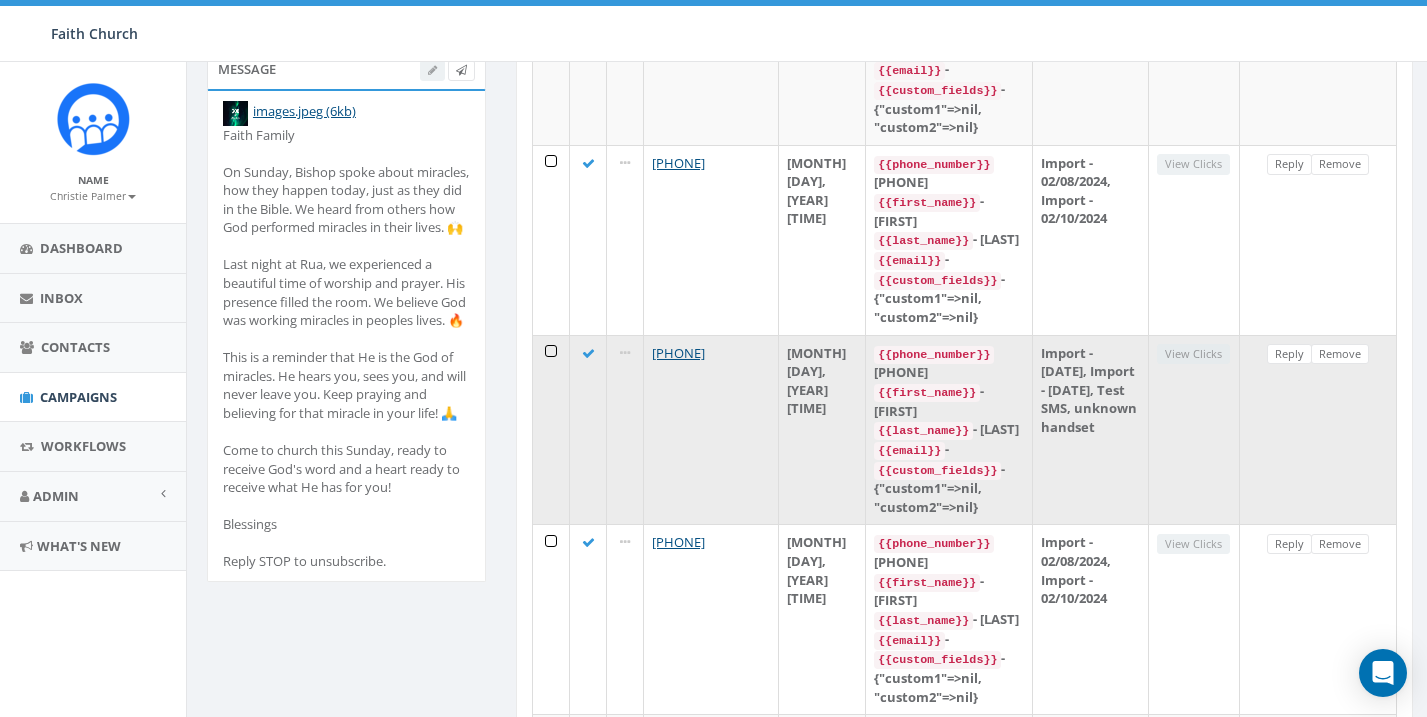 scroll, scrollTop: 400, scrollLeft: 0, axis: vertical 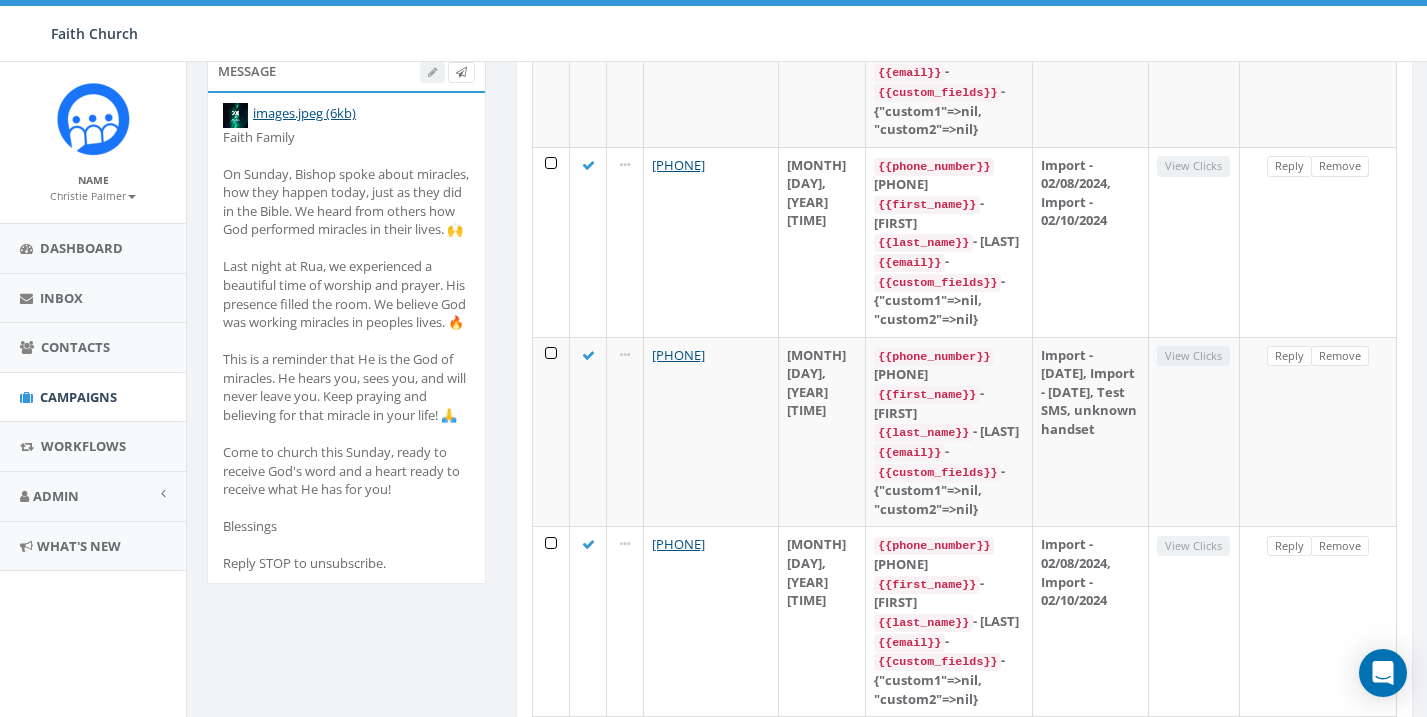 click on "Campaigns" at bounding box center (78, 397) 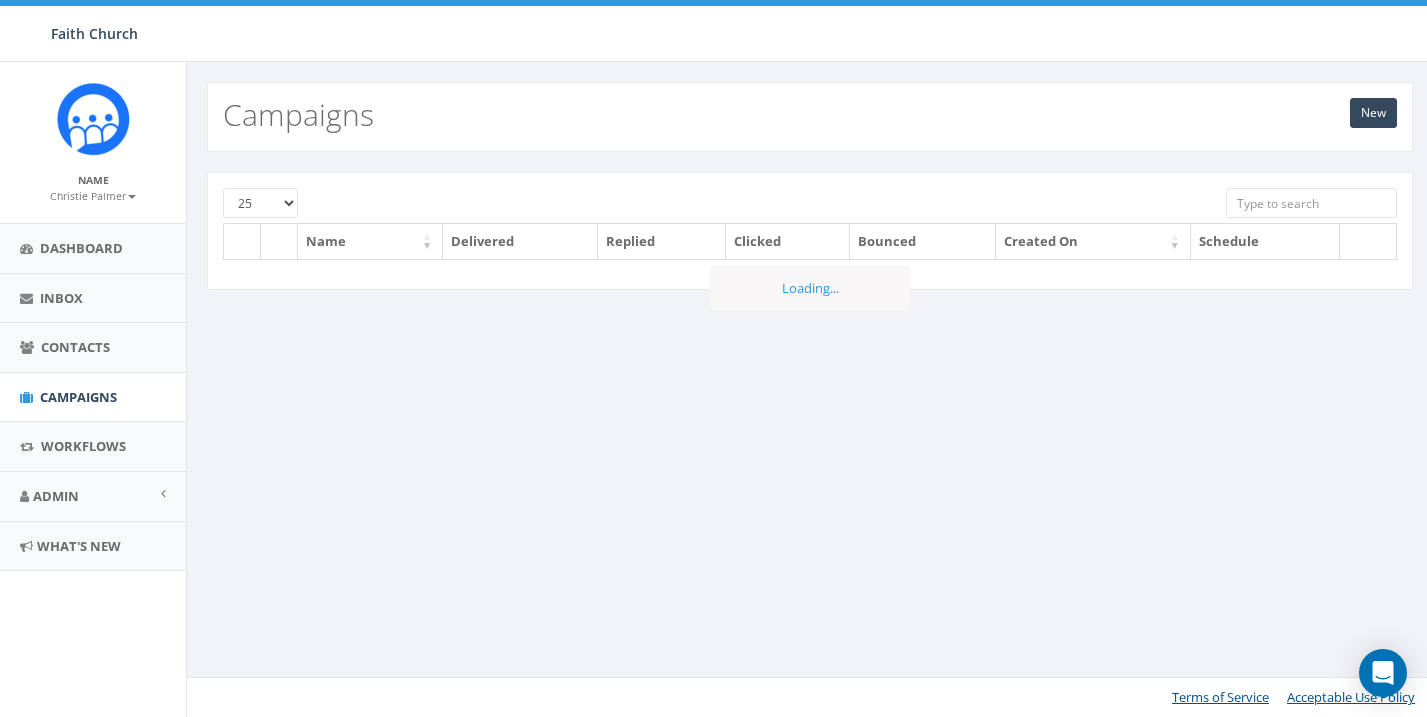 scroll, scrollTop: 0, scrollLeft: 0, axis: both 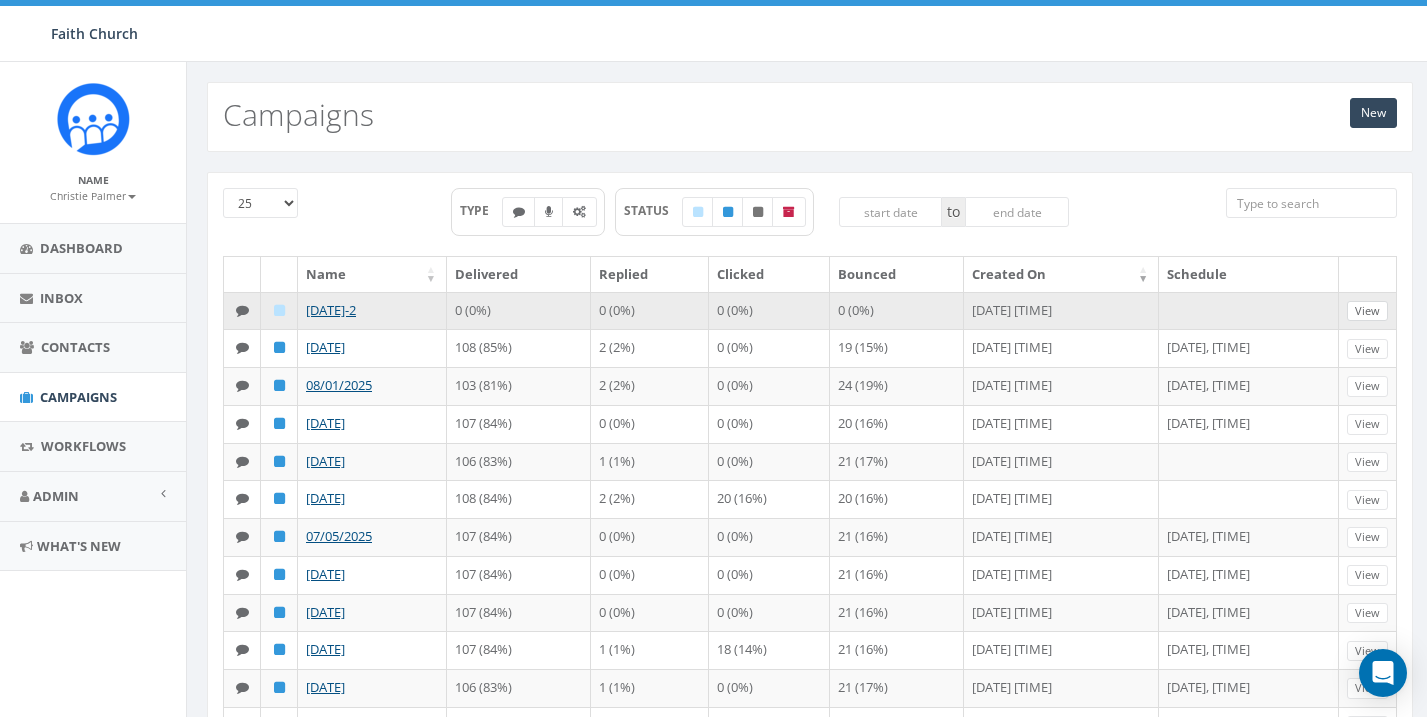 click on "View" at bounding box center [1367, 311] 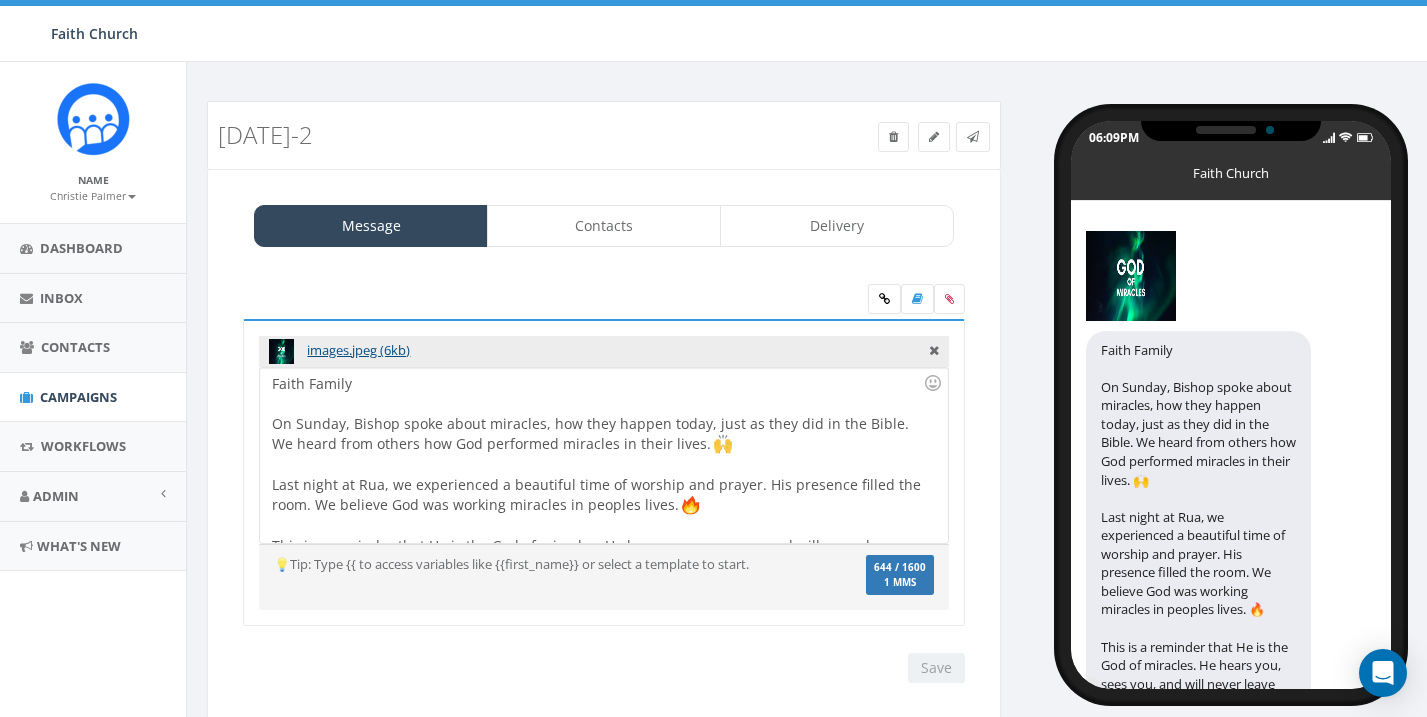 scroll, scrollTop: 0, scrollLeft: 0, axis: both 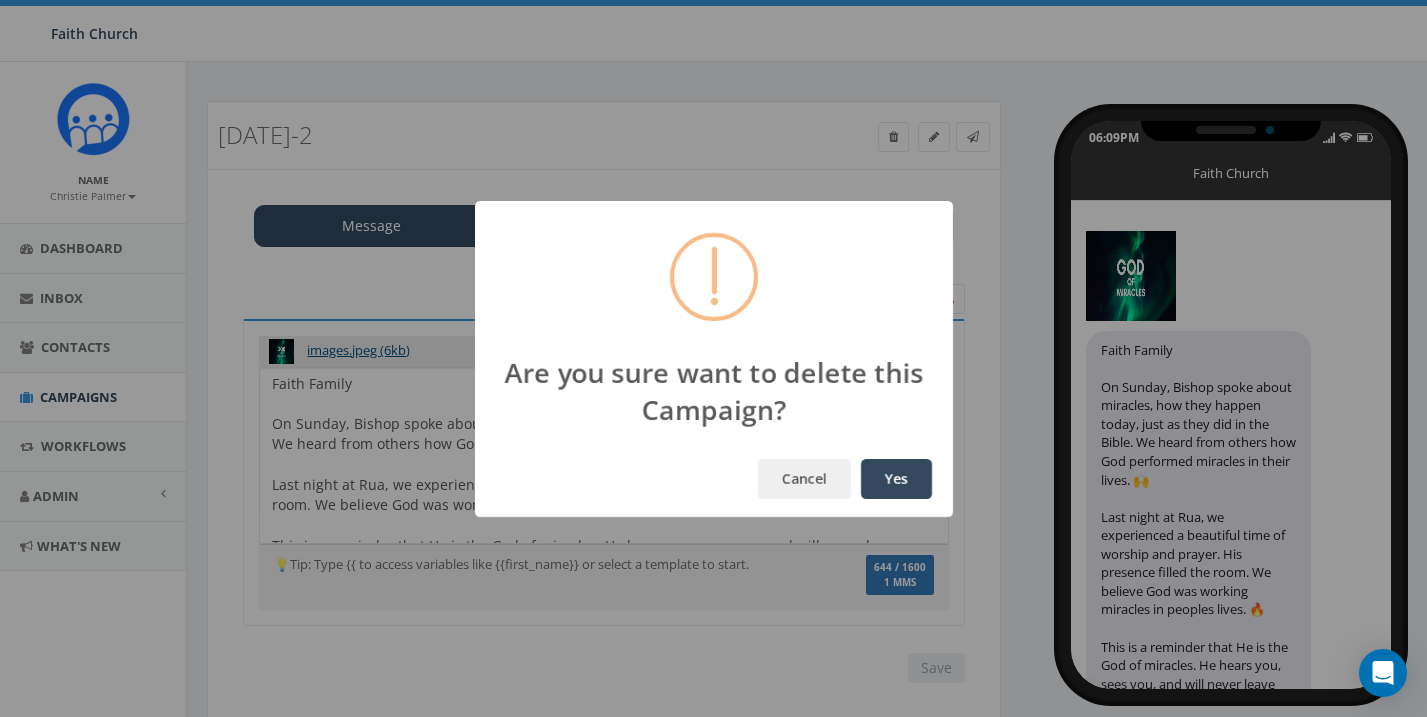 click on "Yes" at bounding box center [896, 479] 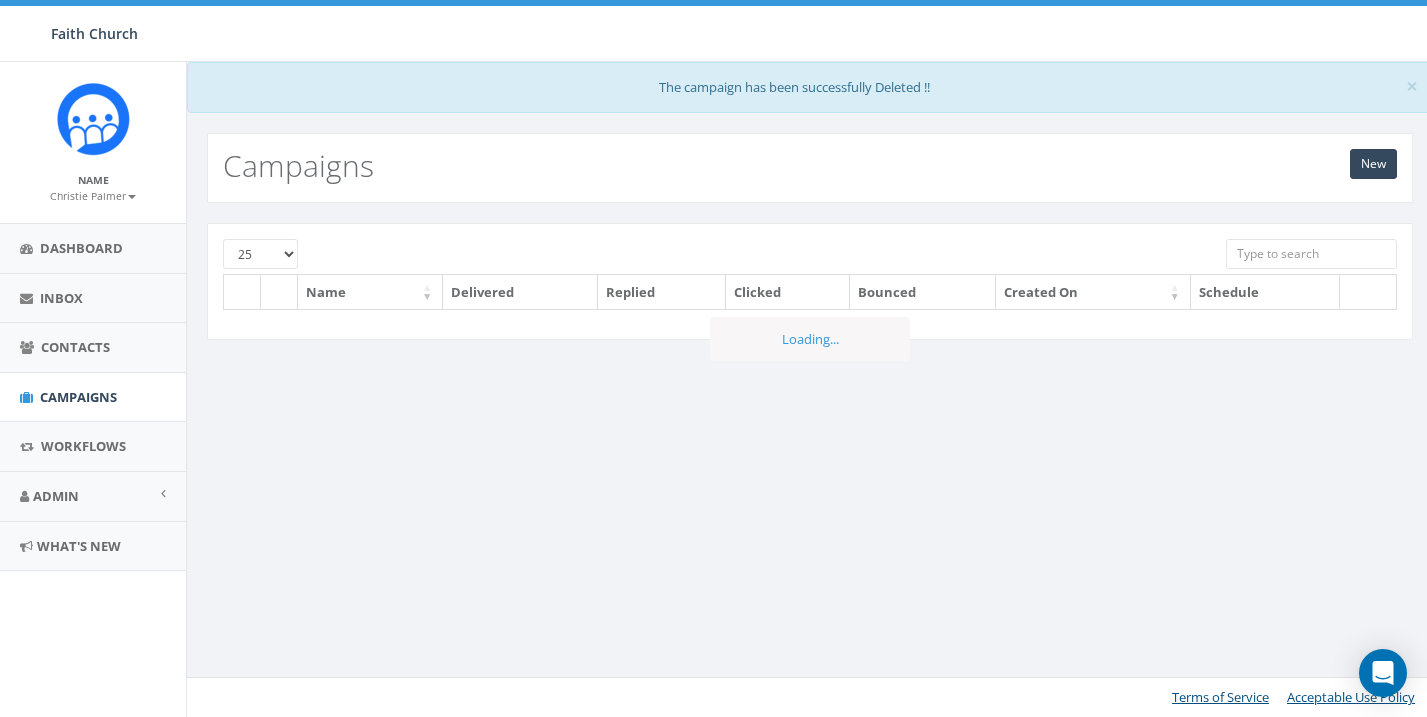 scroll, scrollTop: 9, scrollLeft: 0, axis: vertical 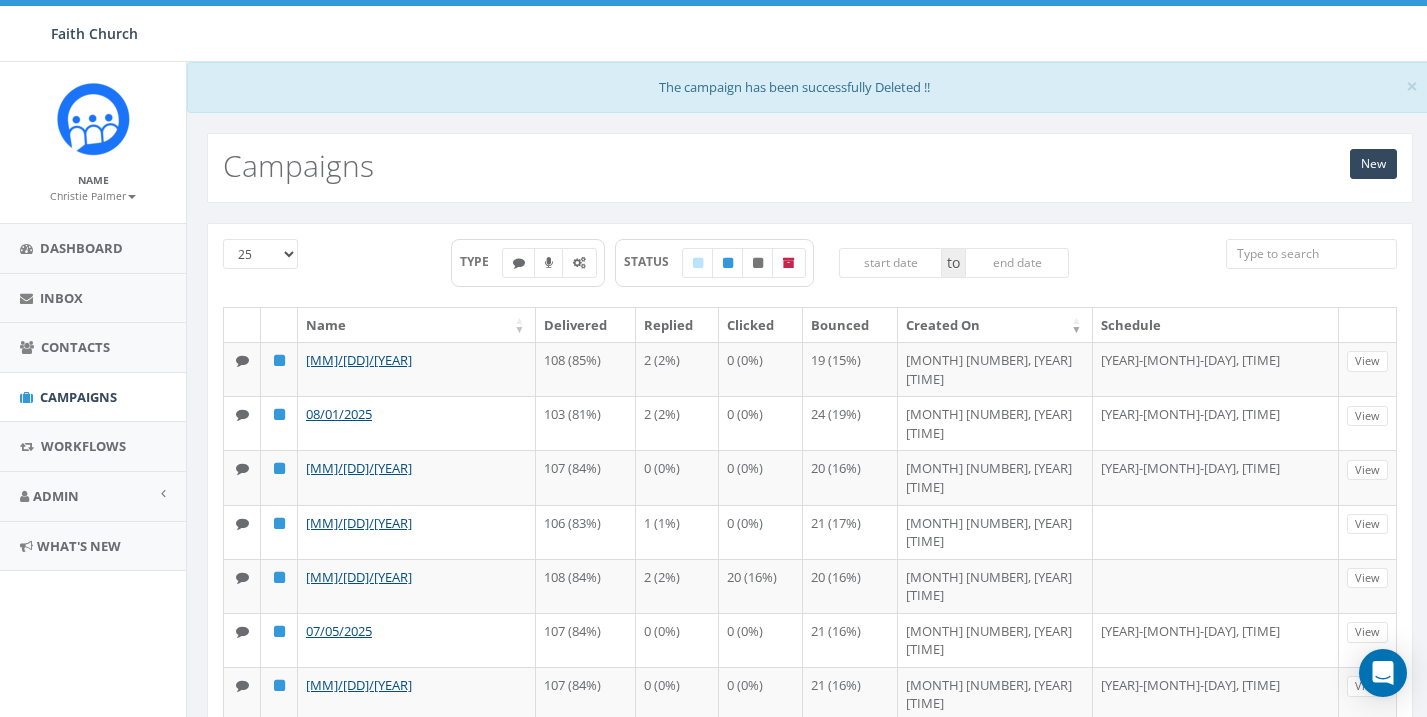 click on "Christie Palmer" at bounding box center [93, 196] 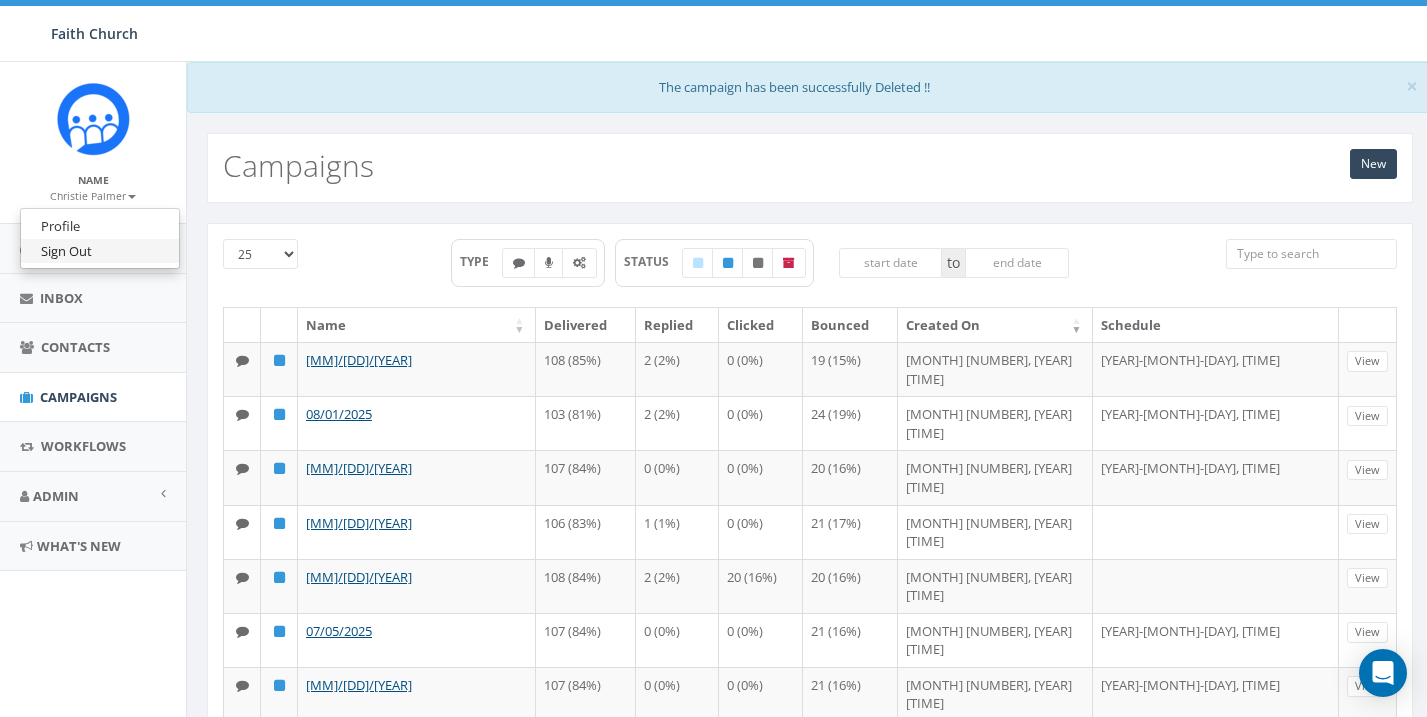 click on "Sign Out" at bounding box center [100, 251] 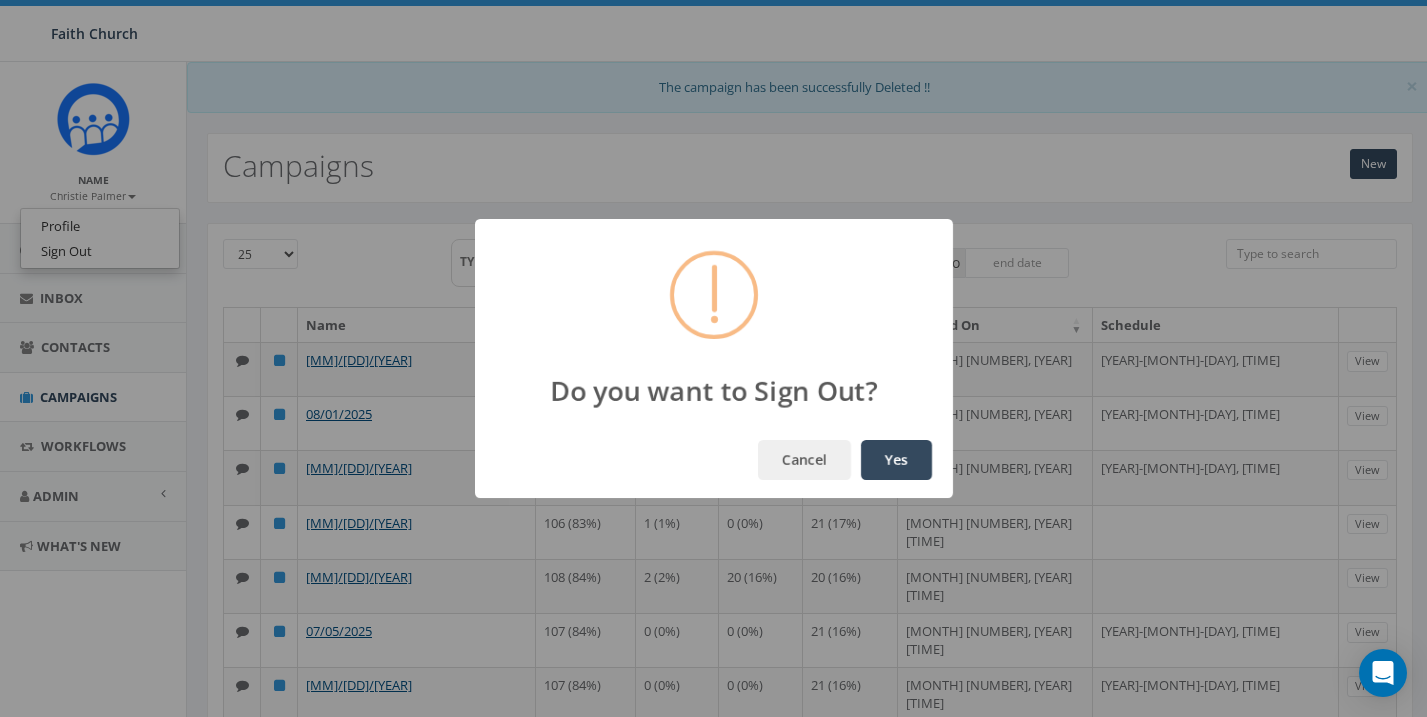 click on "Yes" at bounding box center [896, 460] 